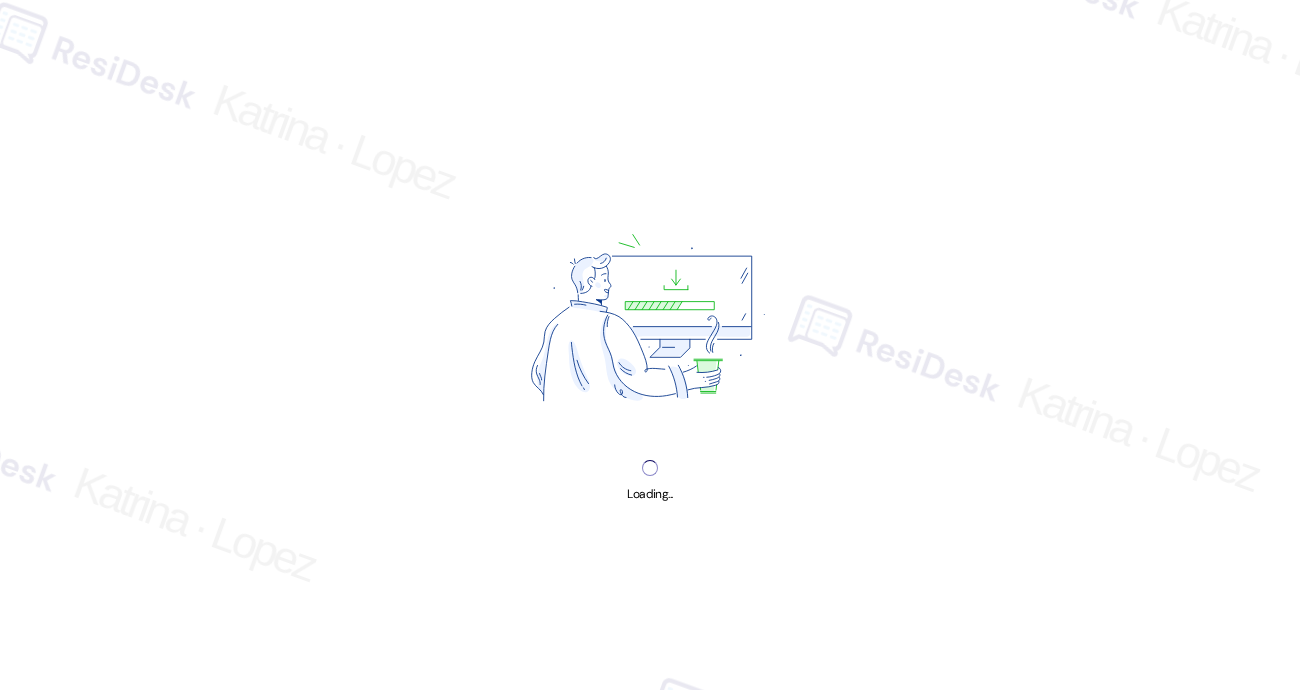 scroll, scrollTop: 0, scrollLeft: 0, axis: both 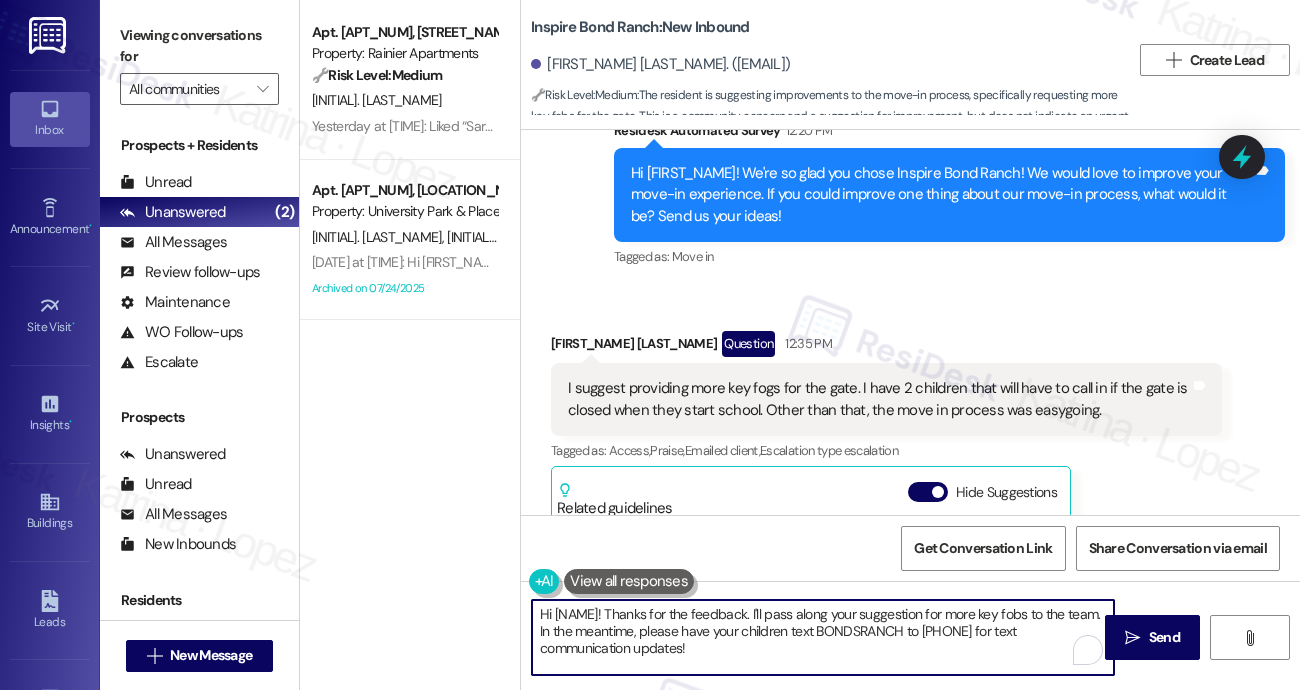 drag, startPoint x: 713, startPoint y: 651, endPoint x: 640, endPoint y: 614, distance: 81.84131 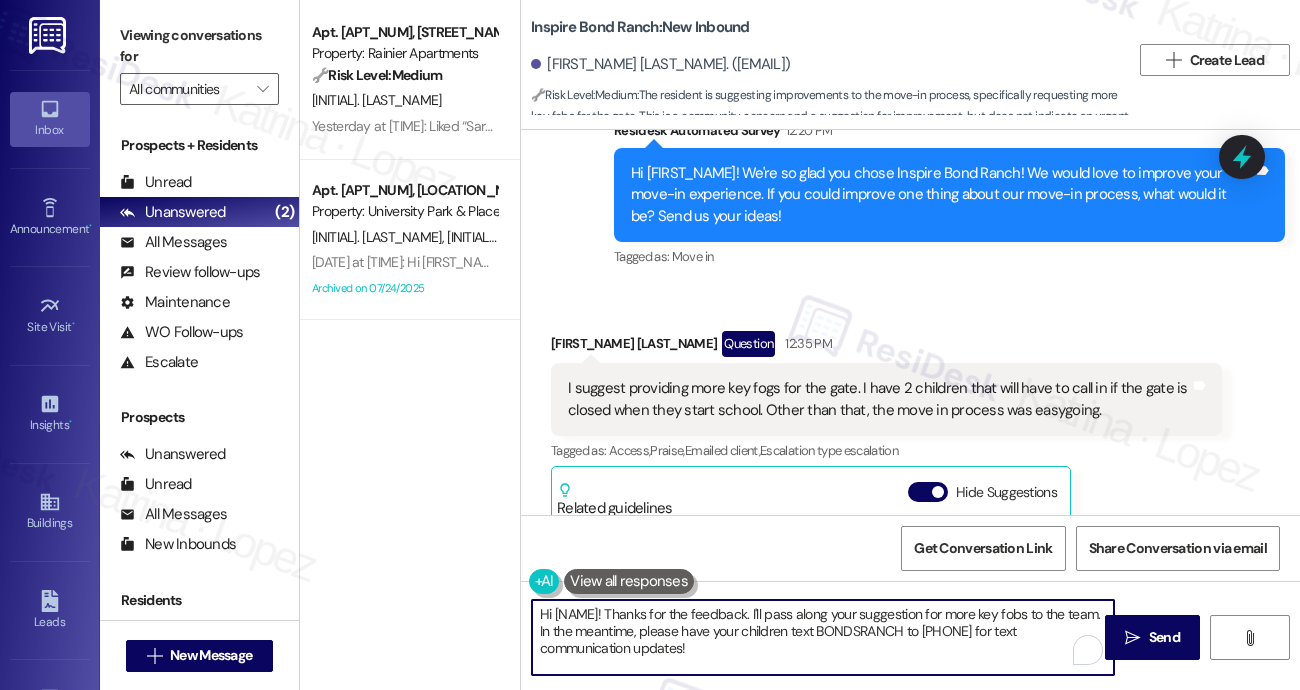 click on "Hi {{first_name}}! Thanks for the feedback. I'll pass along your suggestion for more key fobs to the team. In the meantime, please have your children text BONDSRANCH to 51378 for text communication updates!" at bounding box center [823, 637] 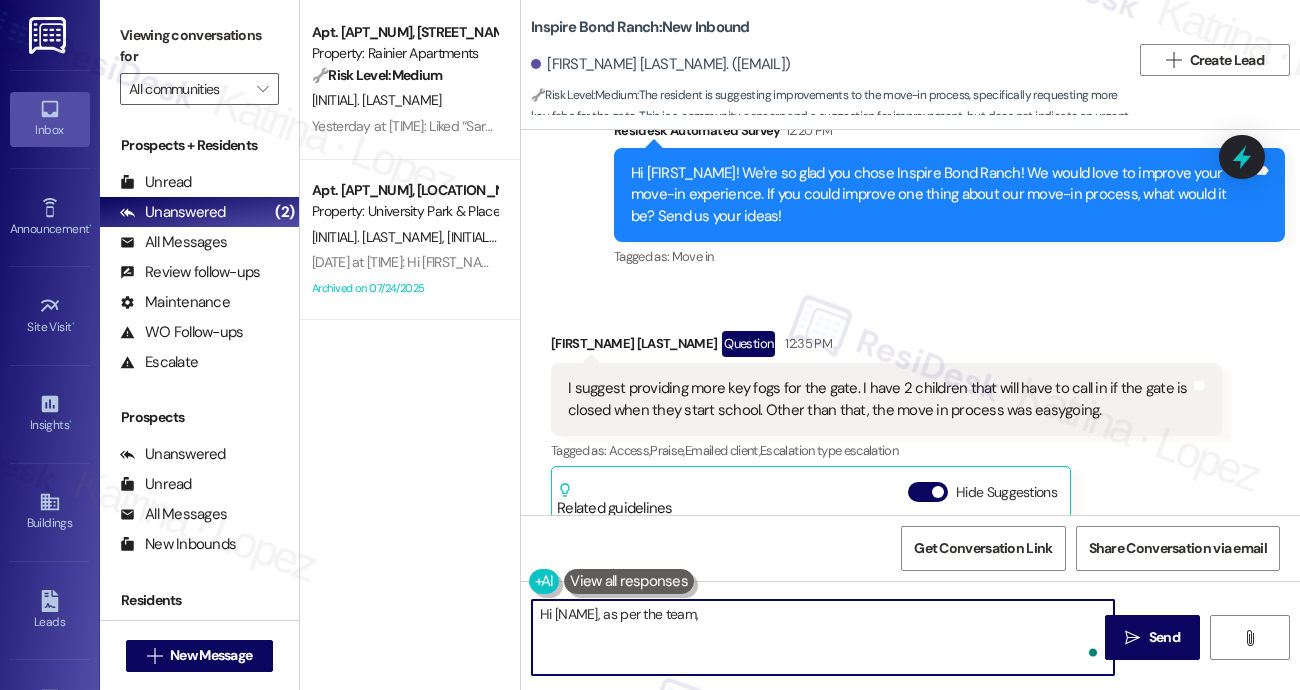 paste on "We do not give out home keys, fobs, gate clickers, or mail keys to occupants who are minors. We have a gate code: 1932. This has been communicated to residents via email and this code can be used by the minor occupants to access the property." 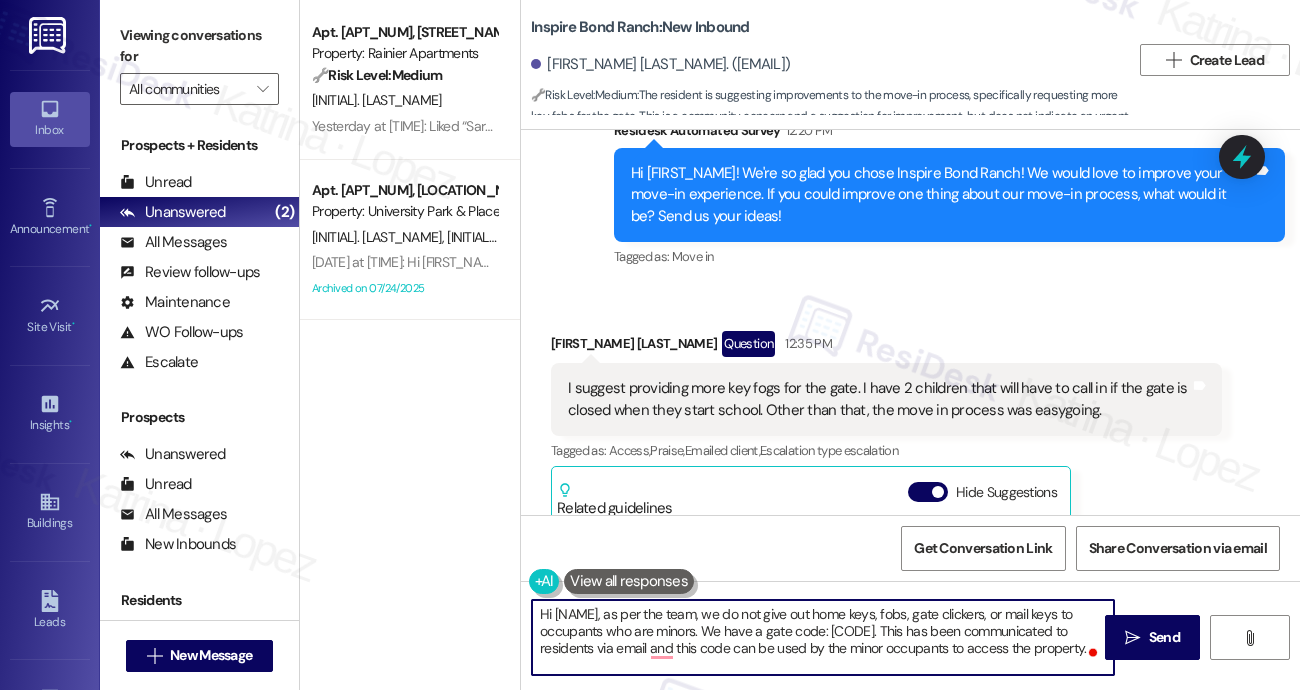 click on "Hi {{first_name}}, as per the team, we do not give out home keys, fobs, gate clickers, or mail keys to occupants who are minors. We have a gate code: 1932. This has been communicated to residents via email and this code can be used by the minor occupants to access the property." at bounding box center (823, 637) 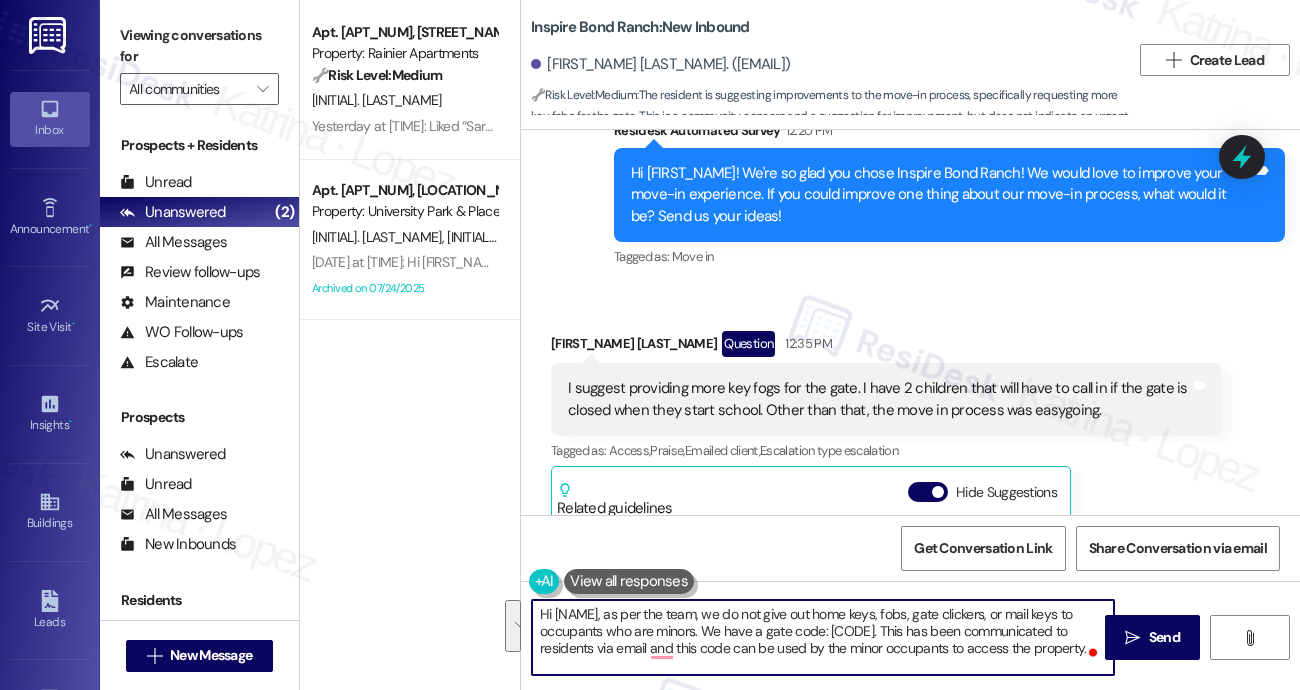 click on "Hi {{first_name}}, as per the team, we do not give out home keys, fobs, gate clickers, or mail keys to occupants who are minors. We have a gate code: 1932. This has been communicated to residents via email and this code can be used by the minor occupants to access the property." at bounding box center (823, 637) 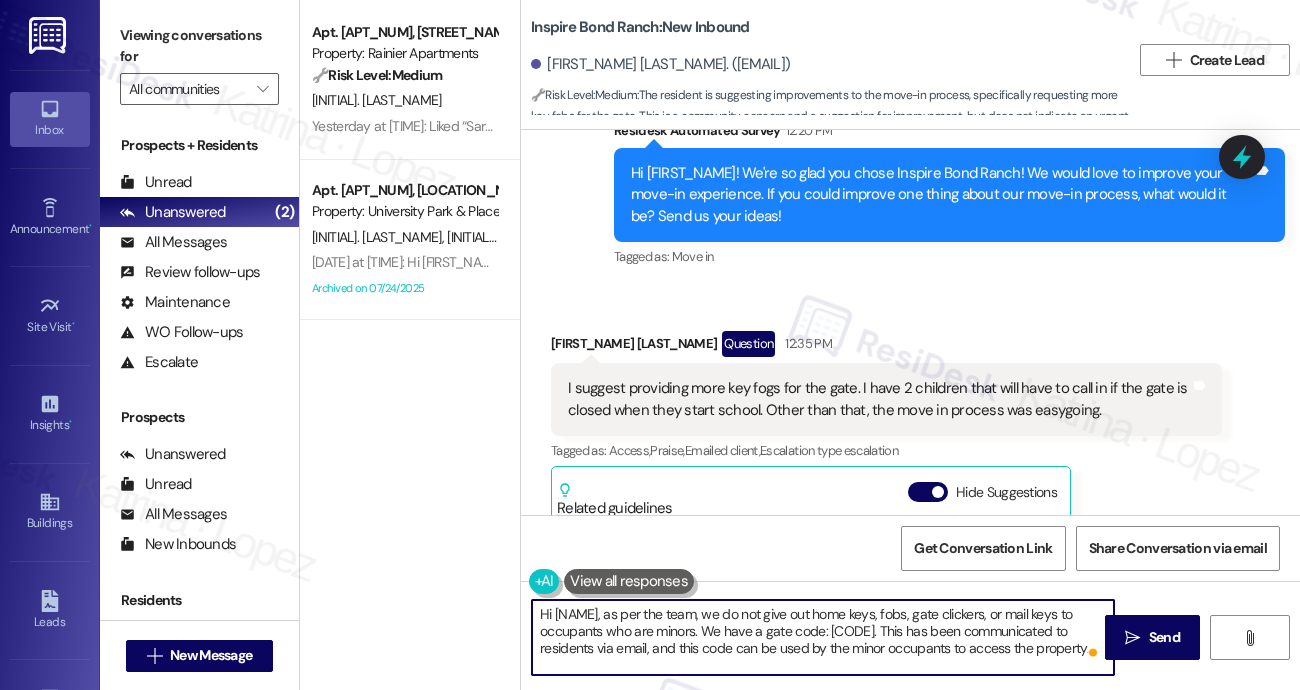 click on "Hi {{first_name}}, as per the team, we do not give out home keys, fobs, gate clickers, or mail keys to occupants who are minors. We have a gate code: 1932. This has been communicated to residents via email, and this code can be used by the minor occupants to access the property." at bounding box center (823, 637) 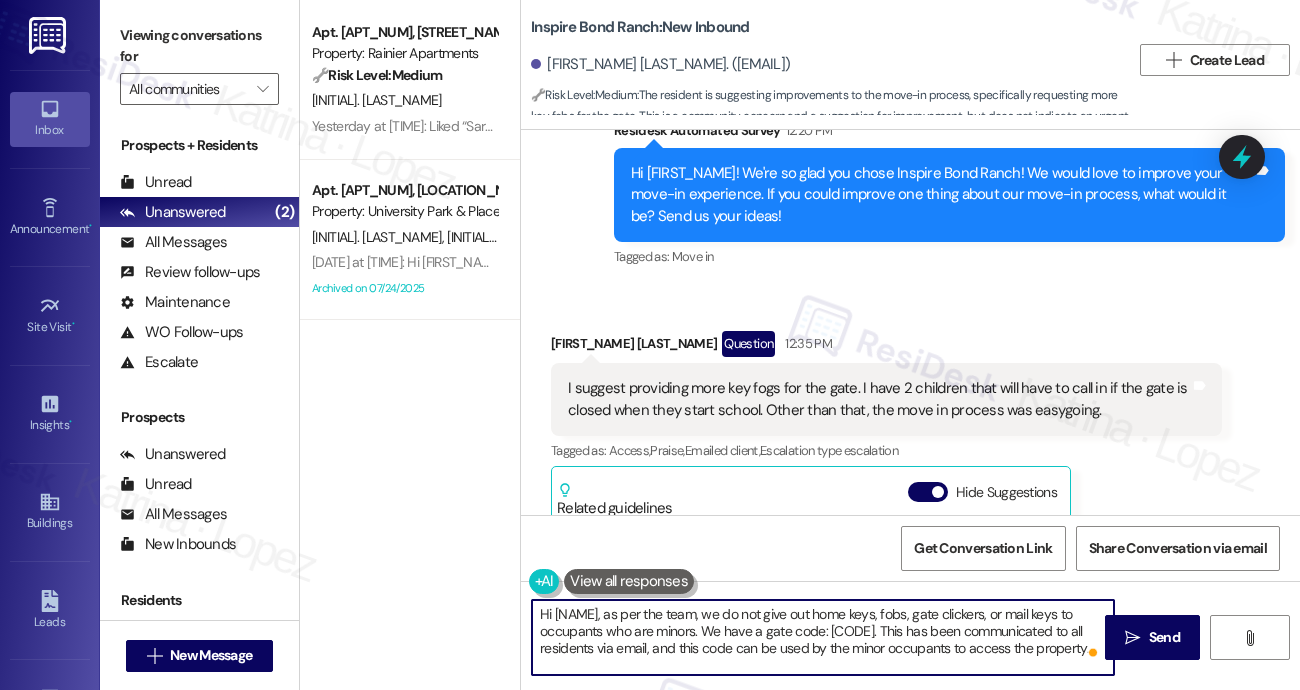 click on "Hi {{first_name}}, as per the team, we do not give out home keys, fobs, gate clickers, or mail keys to occupants who are minors. We have a gate code: 1932. This has been communicated to all residents via email, and this code can be used by the minor occupants to access the property." at bounding box center (823, 637) 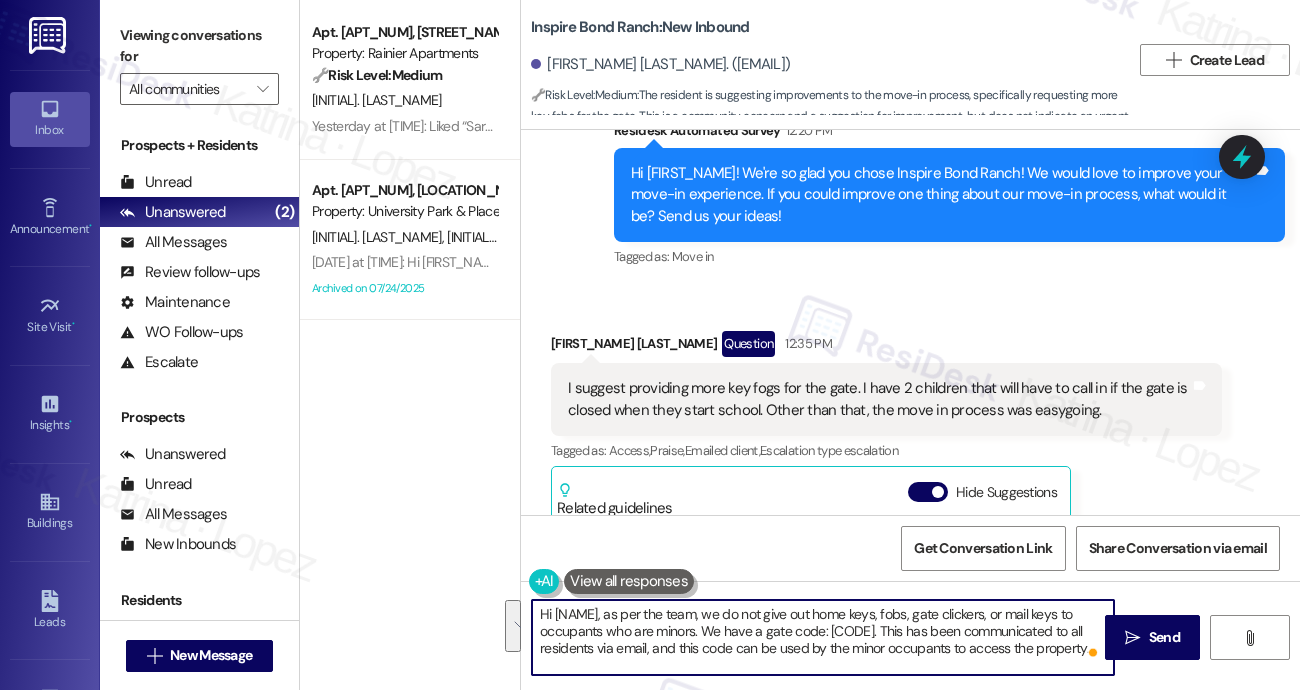 type on "Hi {{first_name}}, as per the team, we do not give out home keys, fobs, gate clickers, or mail keys to occupants who are minors. We have a gate code: 1932. This has been communicated to all residents via email, and this code can be used by the minor occupants to access the property." 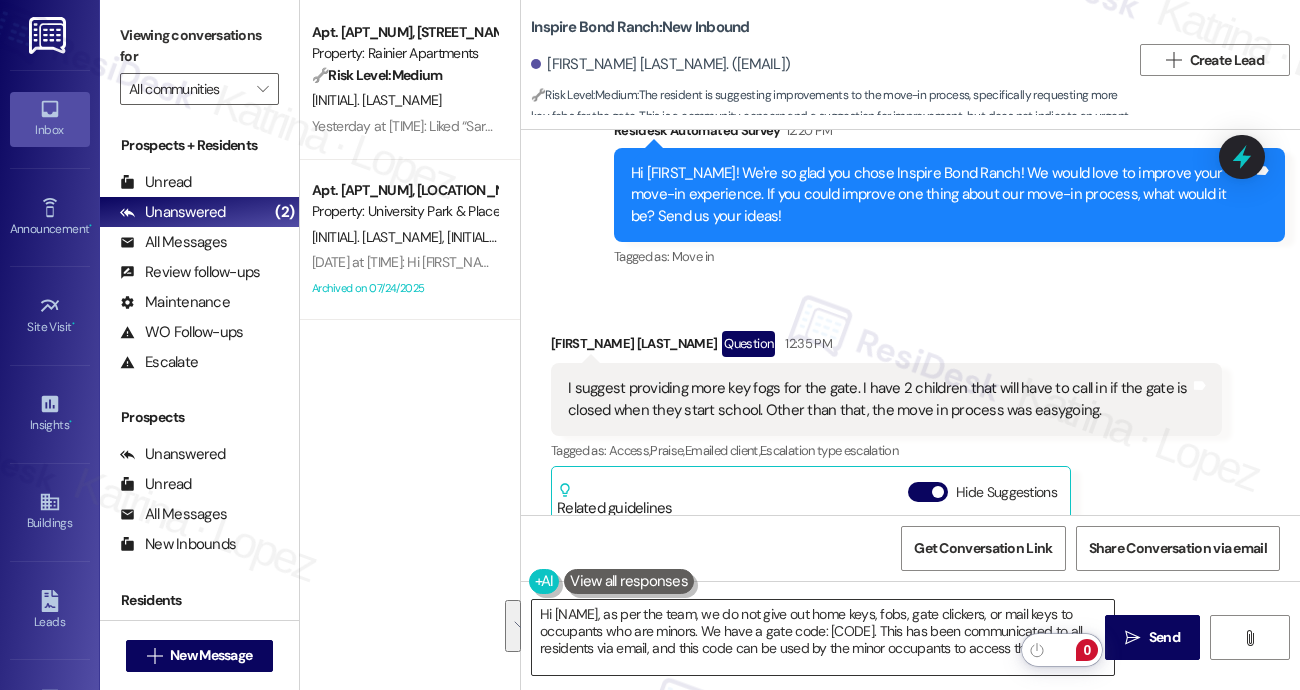 click on "Hi {{first_name}}, as per the team, we do not give out home keys, fobs, gate clickers, or mail keys to occupants who are minors. We have a gate code: 1932. This has been communicated to all residents via email, and this code can be used by the minor occupants to access the property." at bounding box center (823, 637) 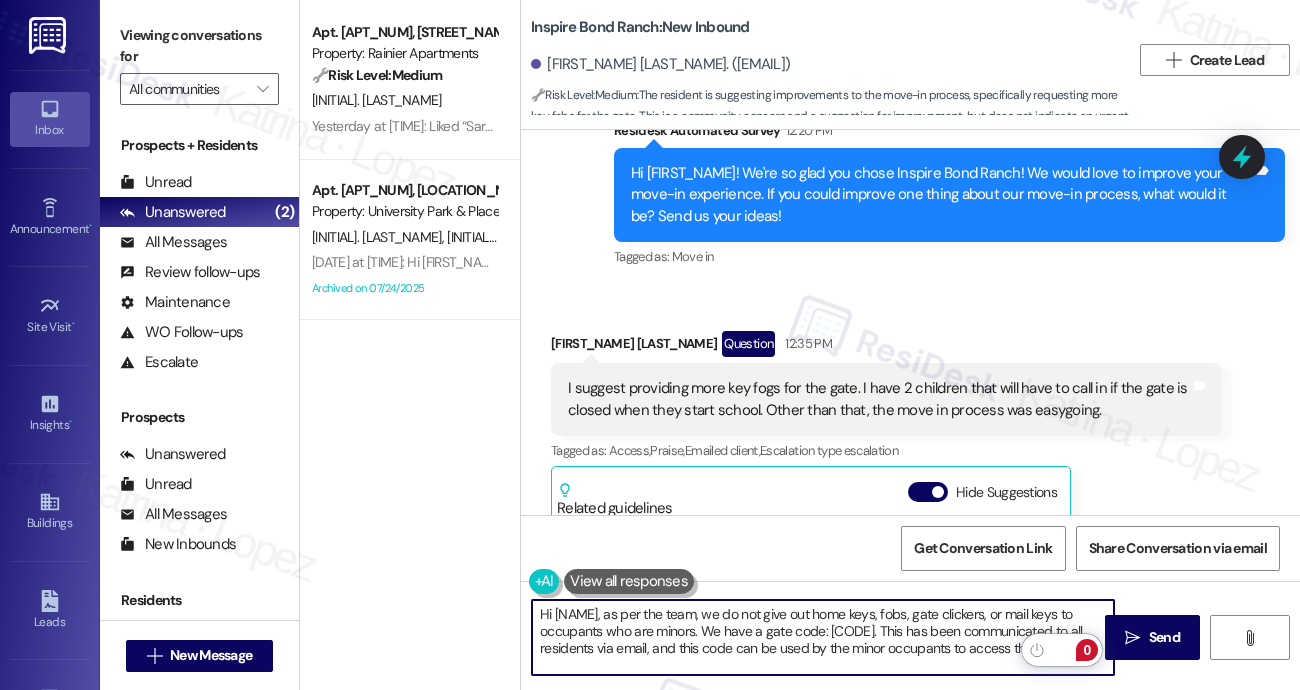 click on "Hi {{first_name}}, as per the team, we do not give out home keys, fobs, gate clickers, or mail keys to occupants who are minors. We have a gate code: 1932. This has been communicated to all residents via email, and this code can be used by the minor occupants to access the property." at bounding box center [823, 637] 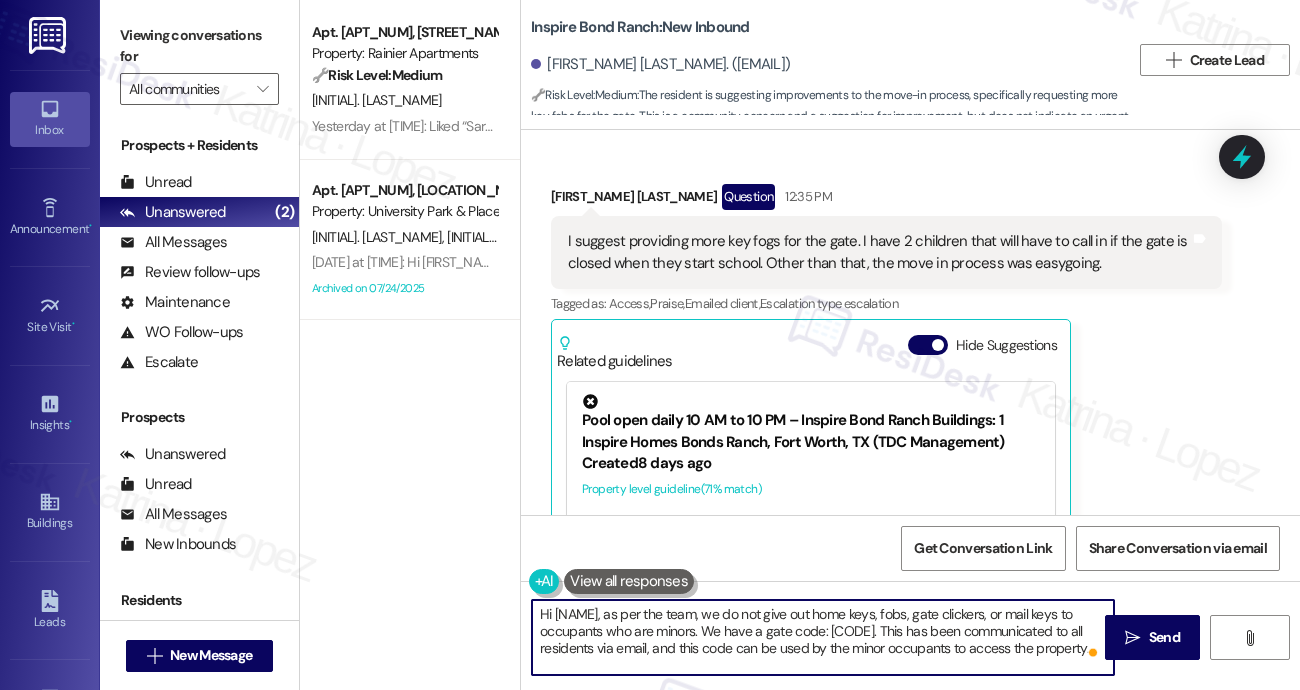 scroll, scrollTop: 2221, scrollLeft: 0, axis: vertical 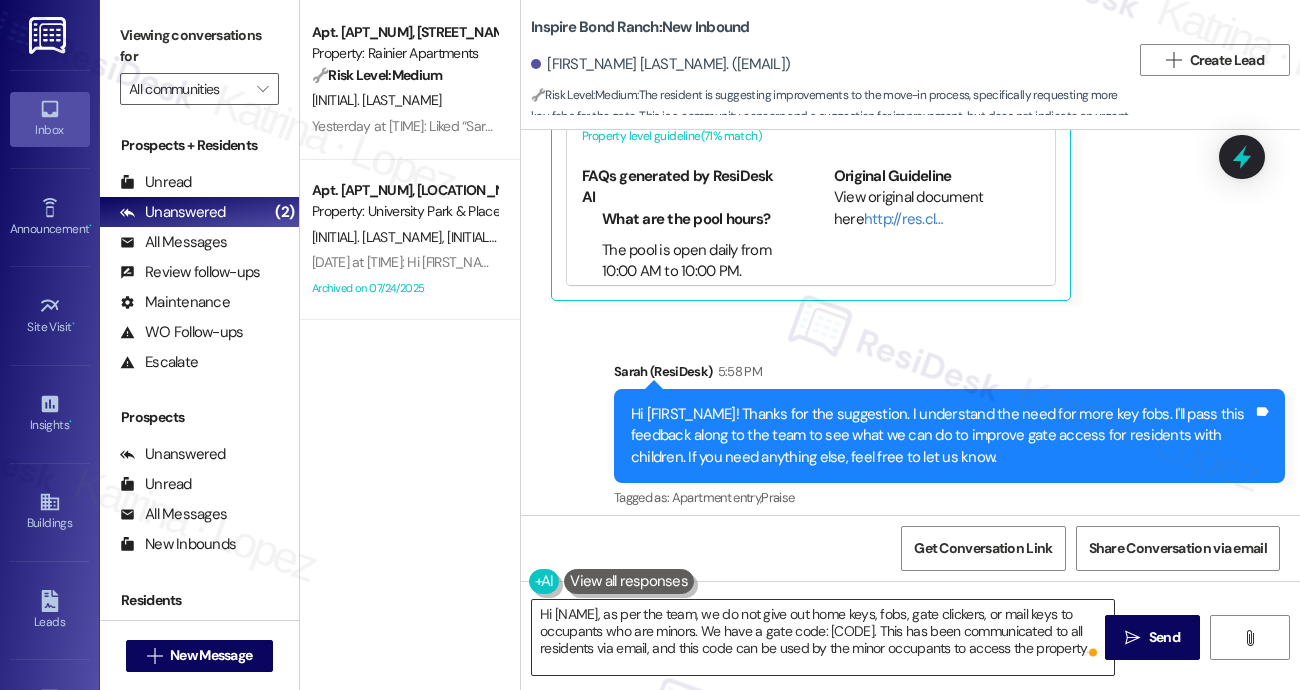 drag, startPoint x: 1131, startPoint y: 633, endPoint x: 788, endPoint y: 633, distance: 343 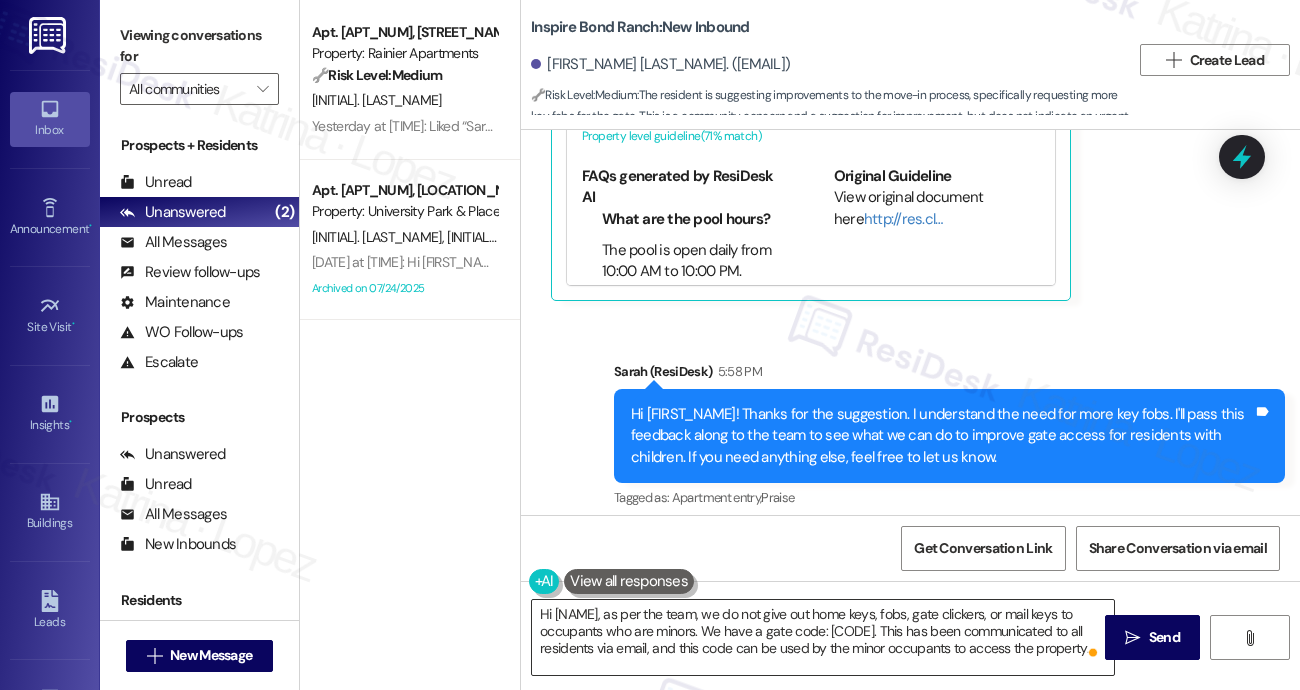 click on "Hi {{first_name}}, as per the team, we do not give out home keys, fobs, gate clickers, or mail keys to occupants who are minors. We have a gate code: 1932. This has been communicated to all residents via email, and this code can be used by the minor occupants to access the property.  Send " at bounding box center (910, 656) 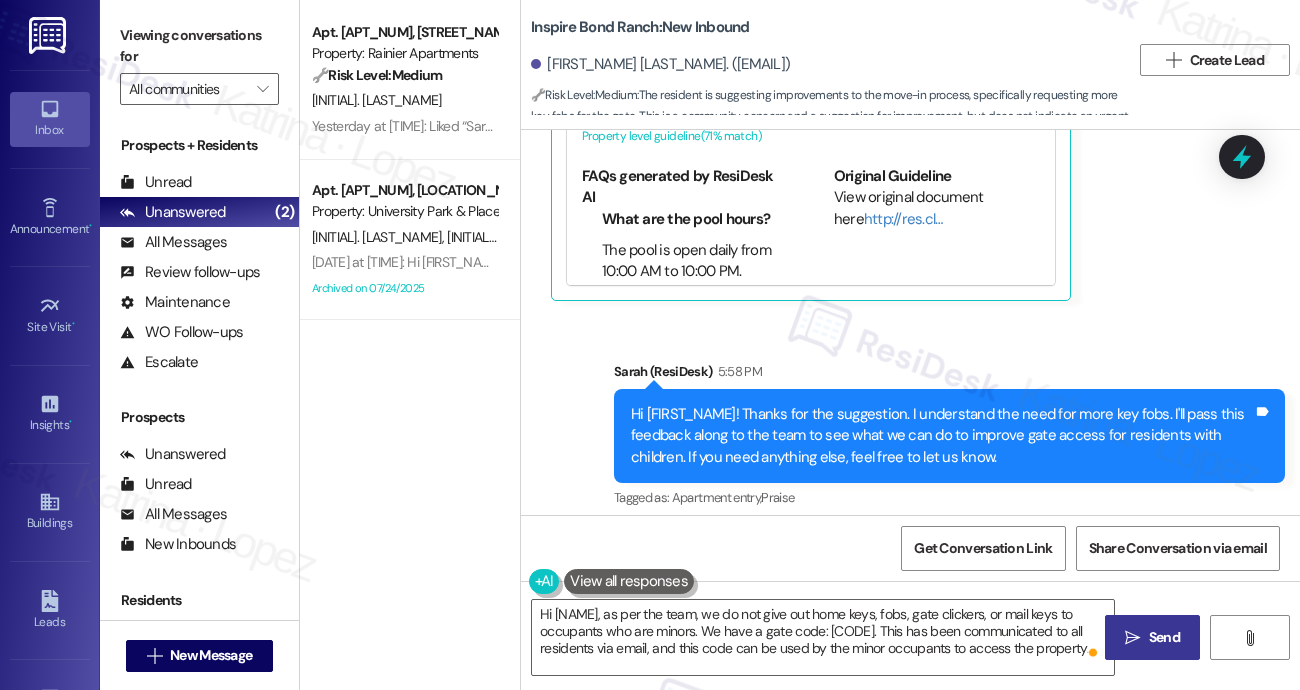 click on " Send" at bounding box center [1152, 637] 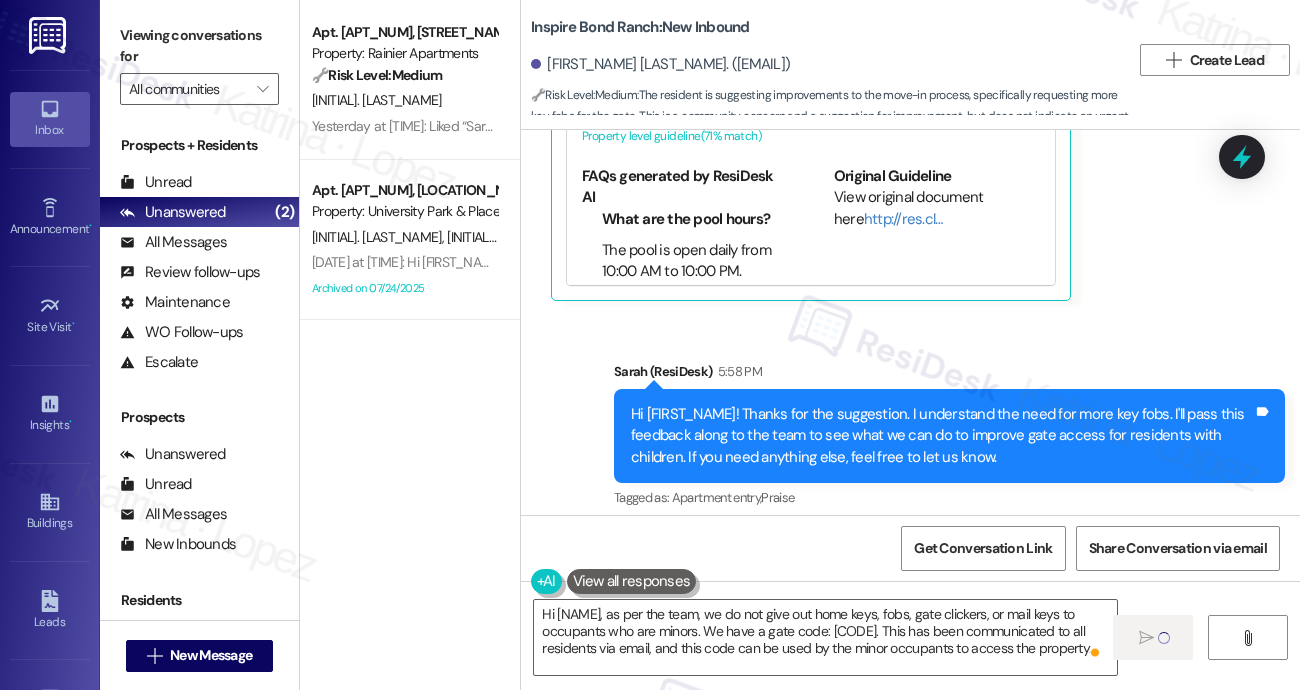 type 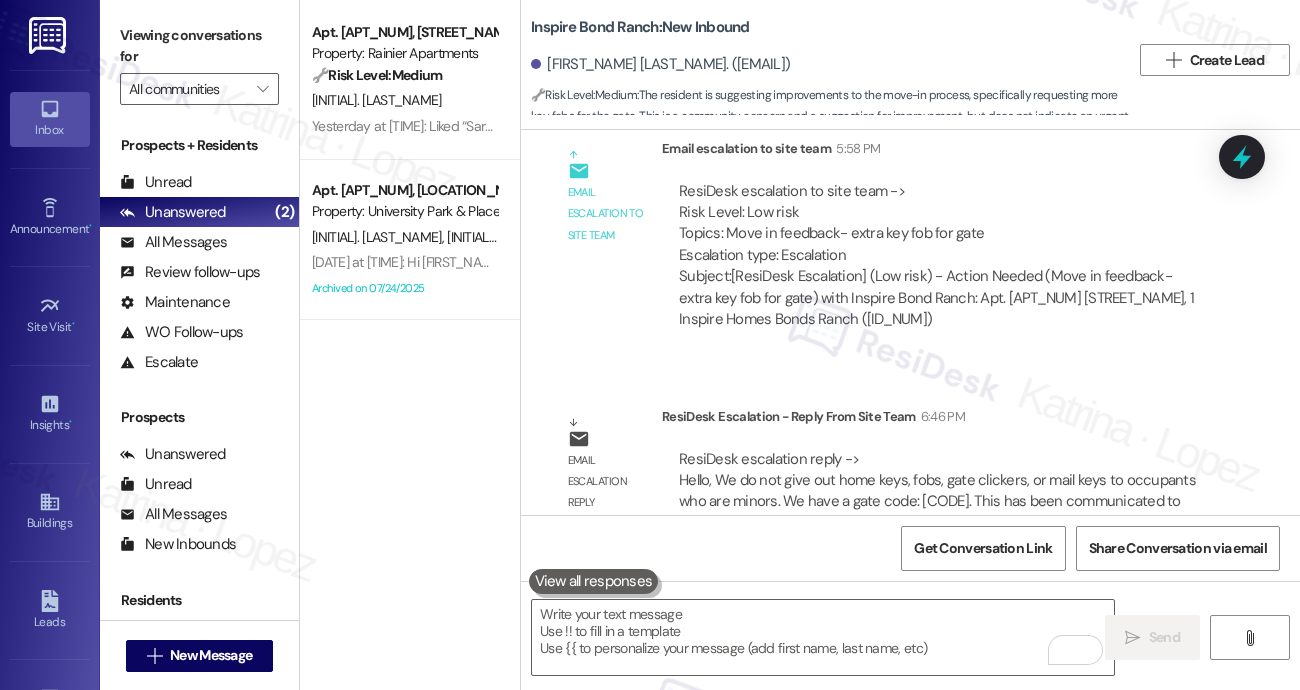 scroll, scrollTop: 2704, scrollLeft: 0, axis: vertical 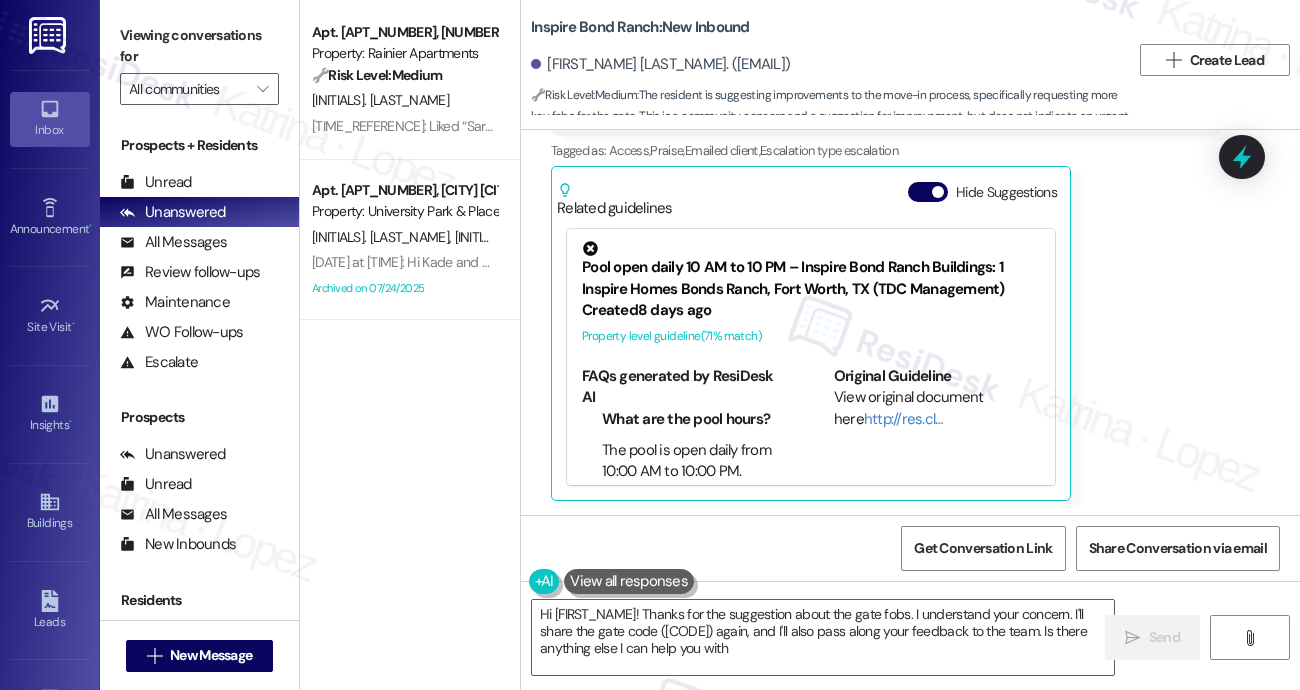 type on "Hi {{first_name}}! Thanks for the suggestion about the gate fobs. I understand your concern. I'll share the gate code (1932) again, and I'll also pass along your feedback to the team. Is there anything else I can help you with?" 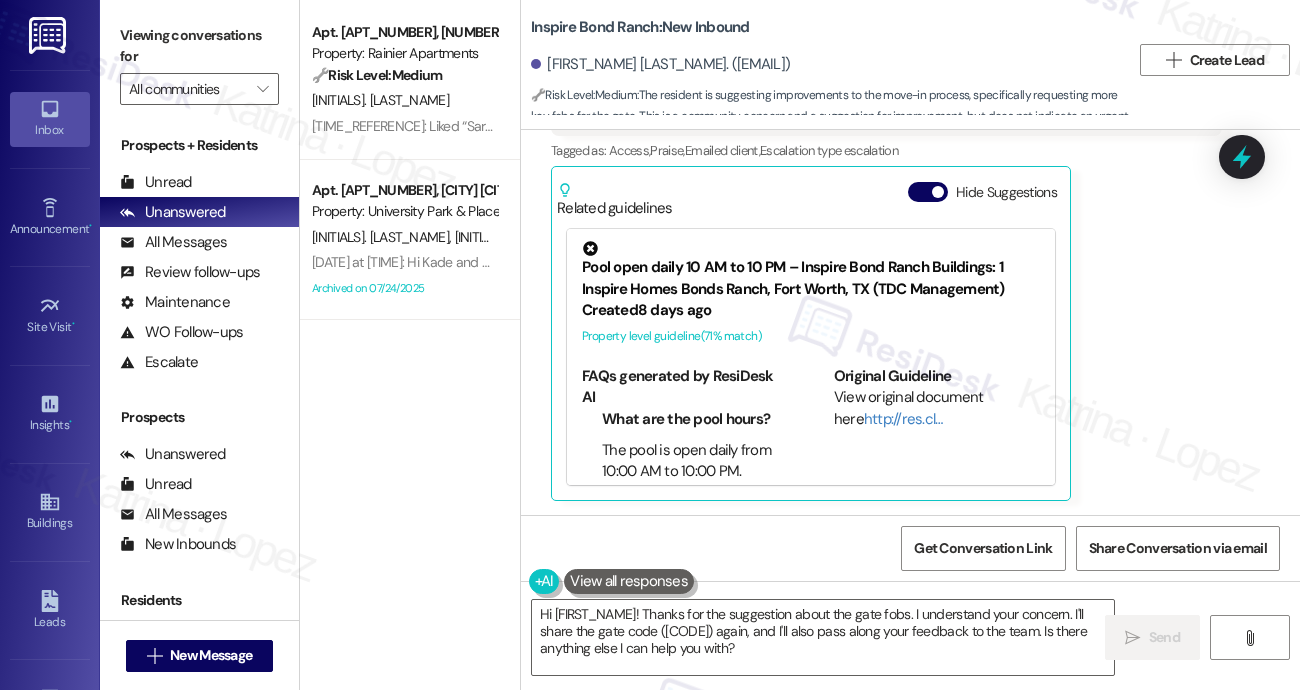 scroll, scrollTop: 429, scrollLeft: 0, axis: vertical 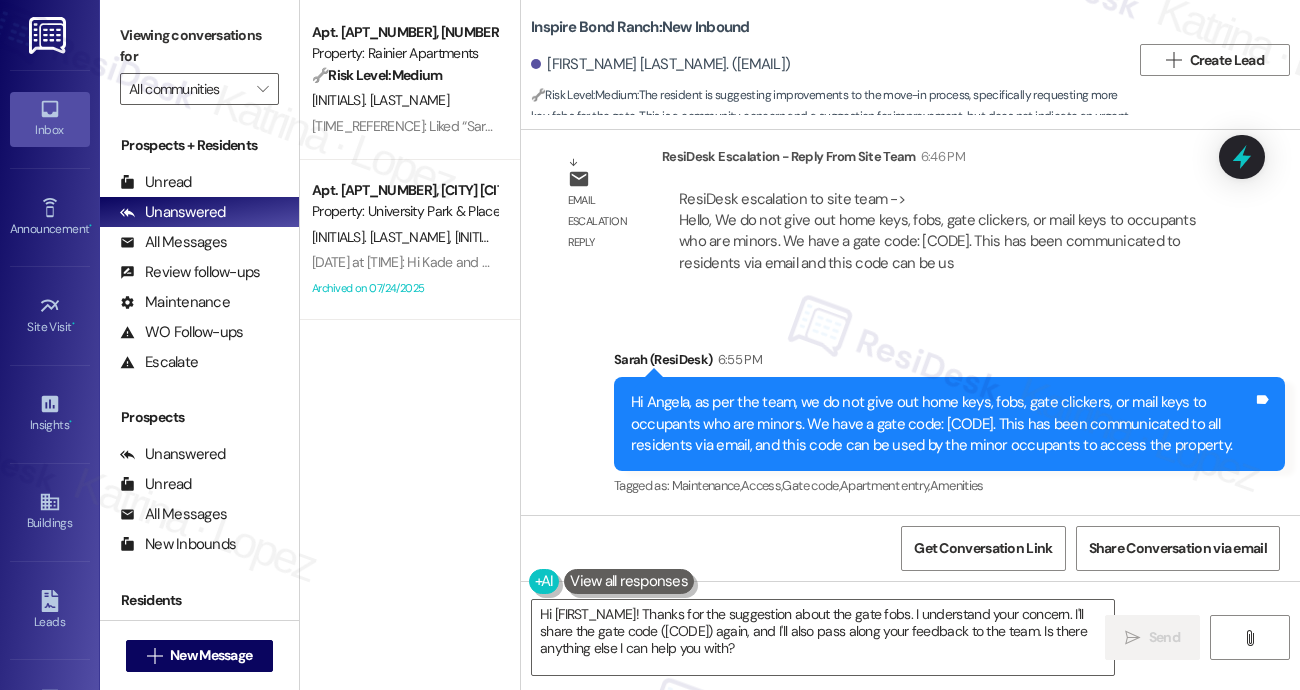click on "Hi Angela, as per the team, we do not give out home keys, fobs, gate clickers, or mail keys to occupants who are minors. We have a gate code: 1932. This has been communicated to all residents via email, and this code can be used by the minor occupants to access the property." at bounding box center (942, 424) 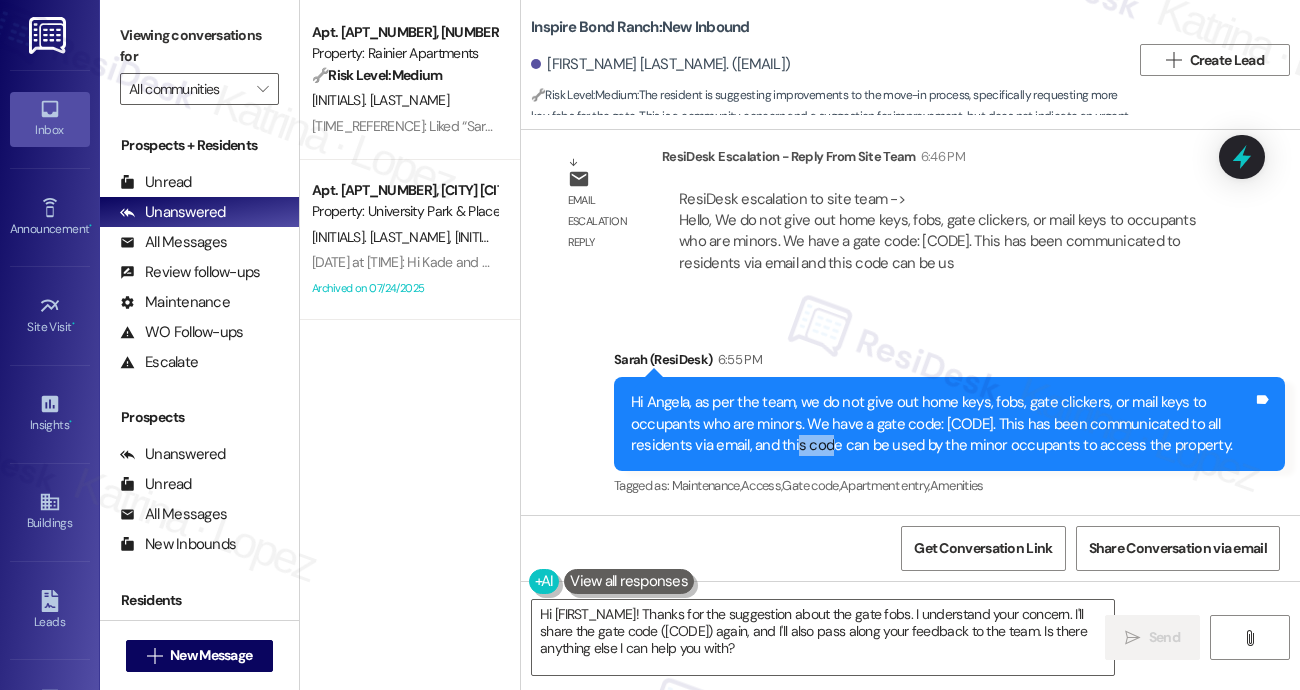click on "Hi Angela, as per the team, we do not give out home keys, fobs, gate clickers, or mail keys to occupants who are minors. We have a gate code: 1932. This has been communicated to all residents via email, and this code can be used by the minor occupants to access the property." at bounding box center [942, 424] 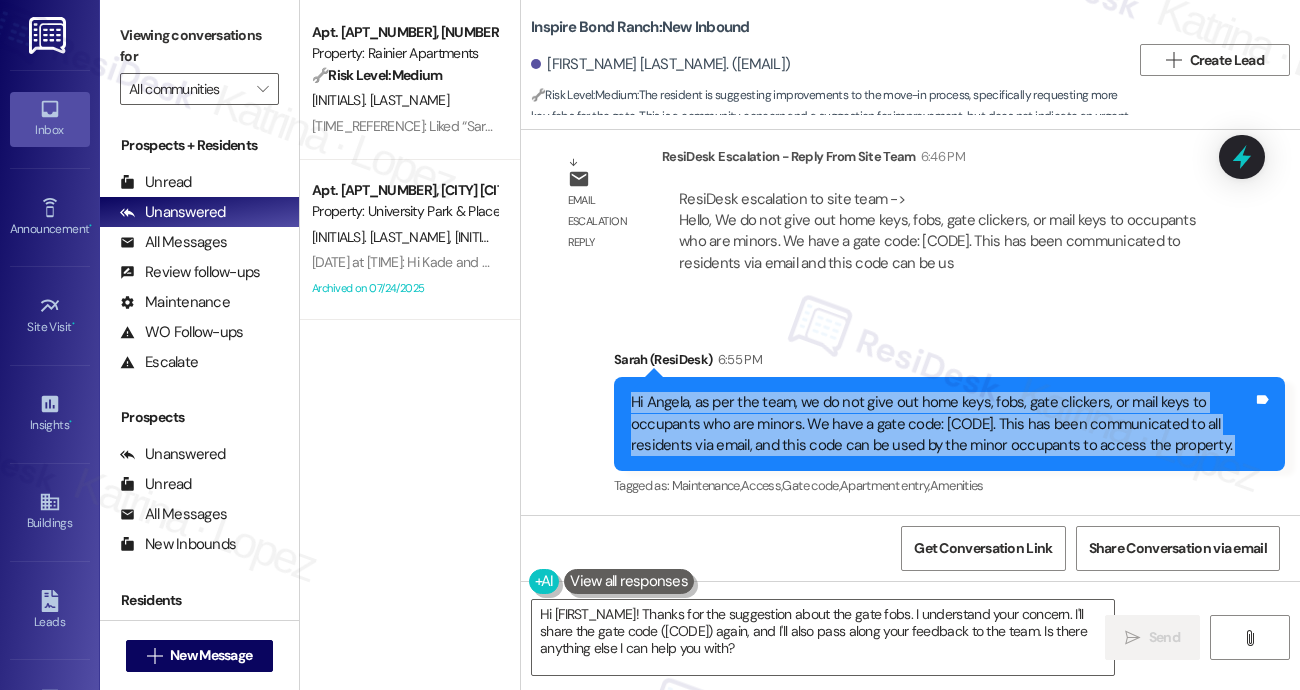 click on "Hi Angela, as per the team, we do not give out home keys, fobs, gate clickers, or mail keys to occupants who are minors. We have a gate code: 1932. This has been communicated to all residents via email, and this code can be used by the minor occupants to access the property." at bounding box center (942, 424) 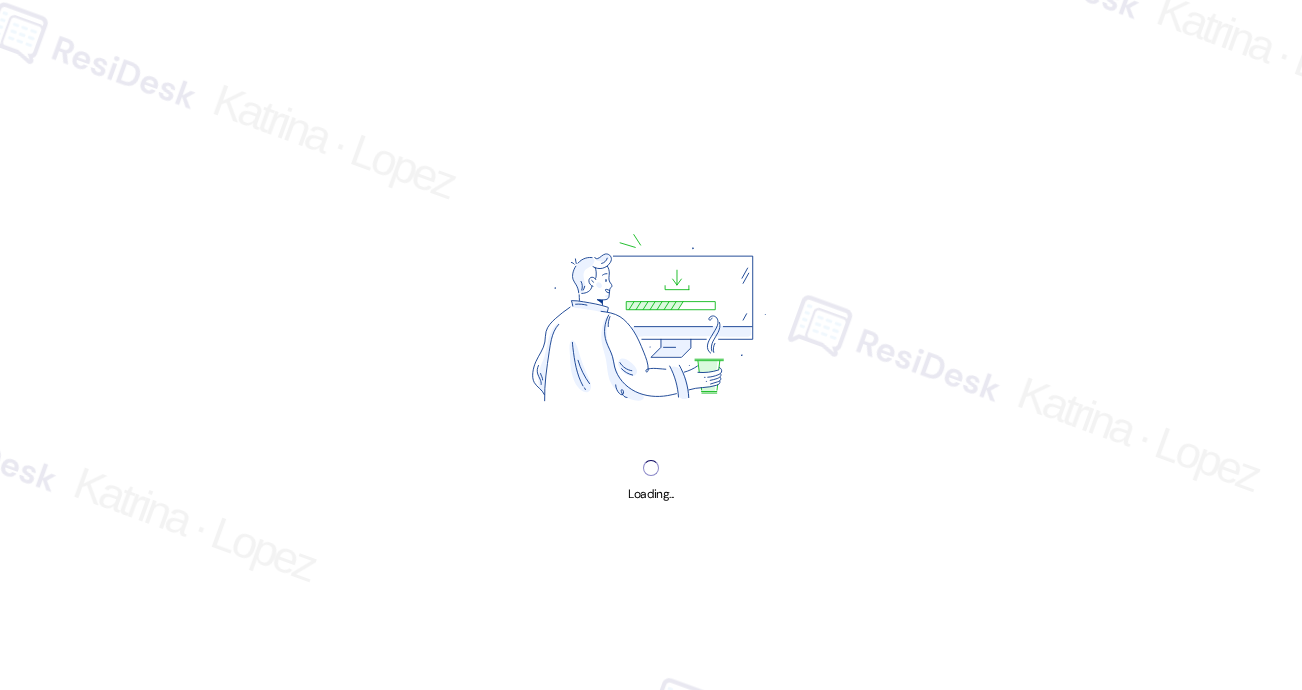 scroll, scrollTop: 0, scrollLeft: 0, axis: both 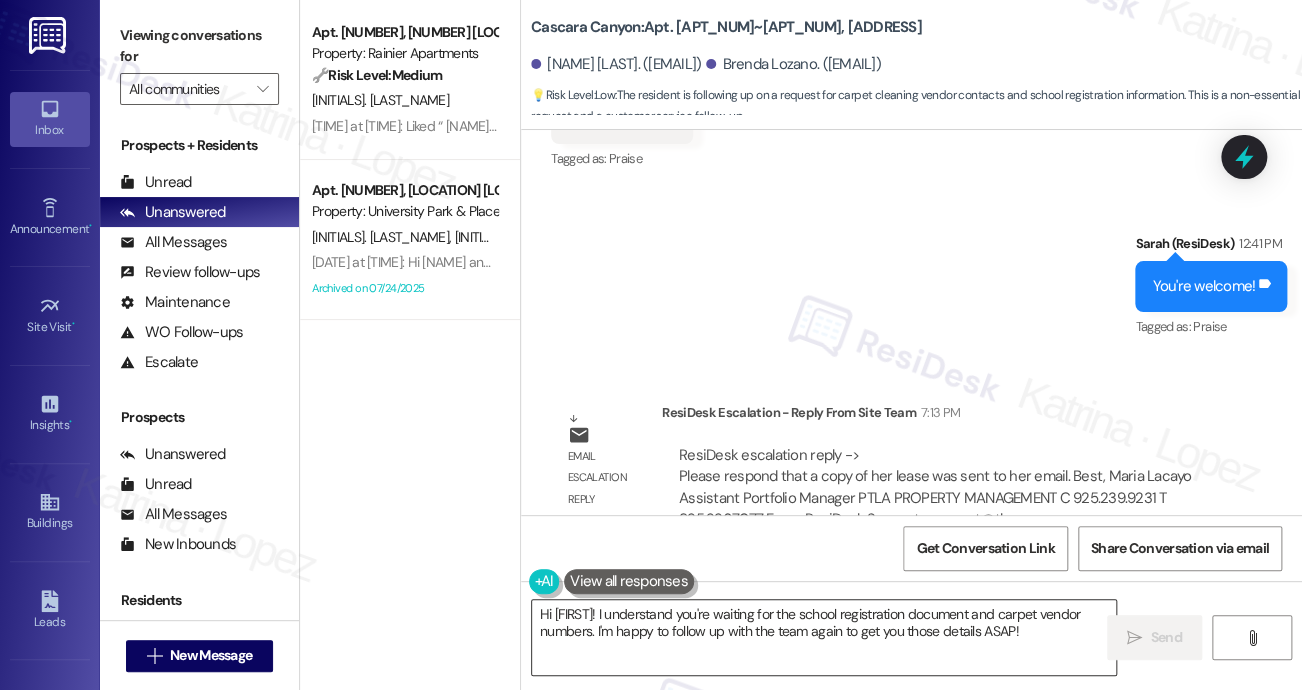 click on "Hi [FIRST]! I understand you're waiting for the school registration document and carpet vendor numbers. I'm happy to follow up with the team again to get you those details ASAP!" at bounding box center (824, 637) 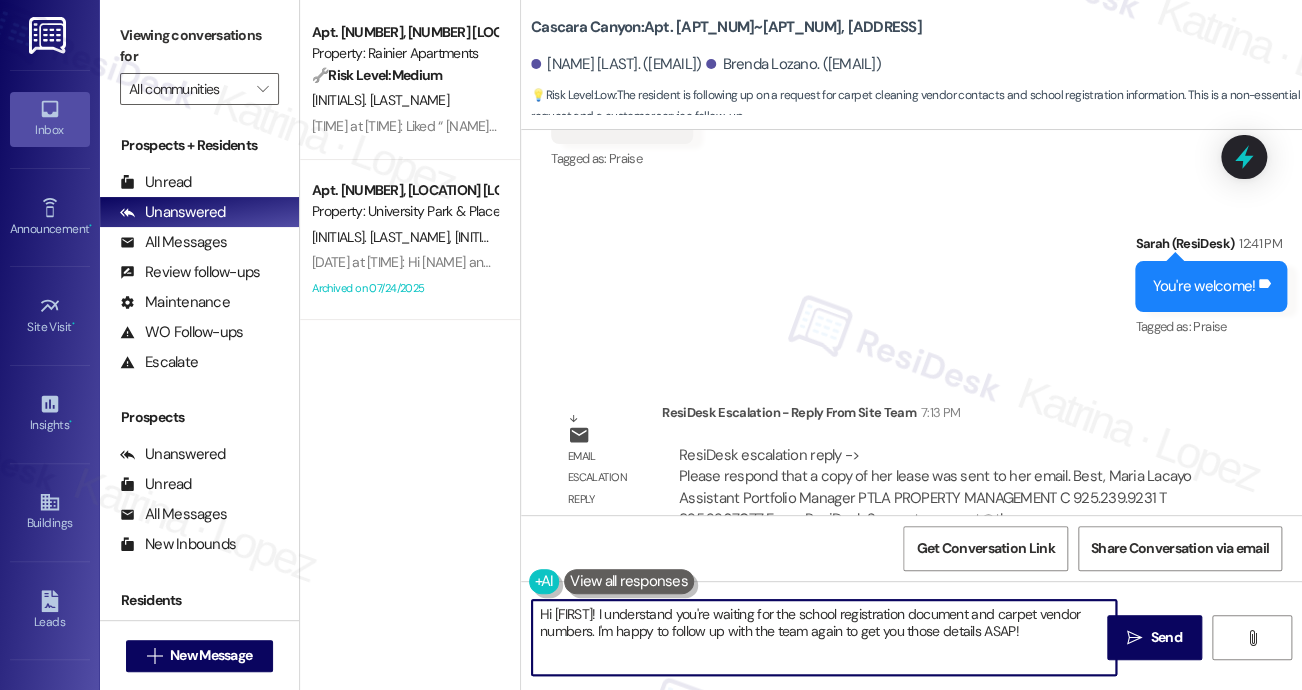 click on "Hi [FIRST]! I understand you're waiting for the school registration document and carpet vendor numbers. I'm happy to follow up with the team again to get you those details ASAP!" at bounding box center (824, 637) 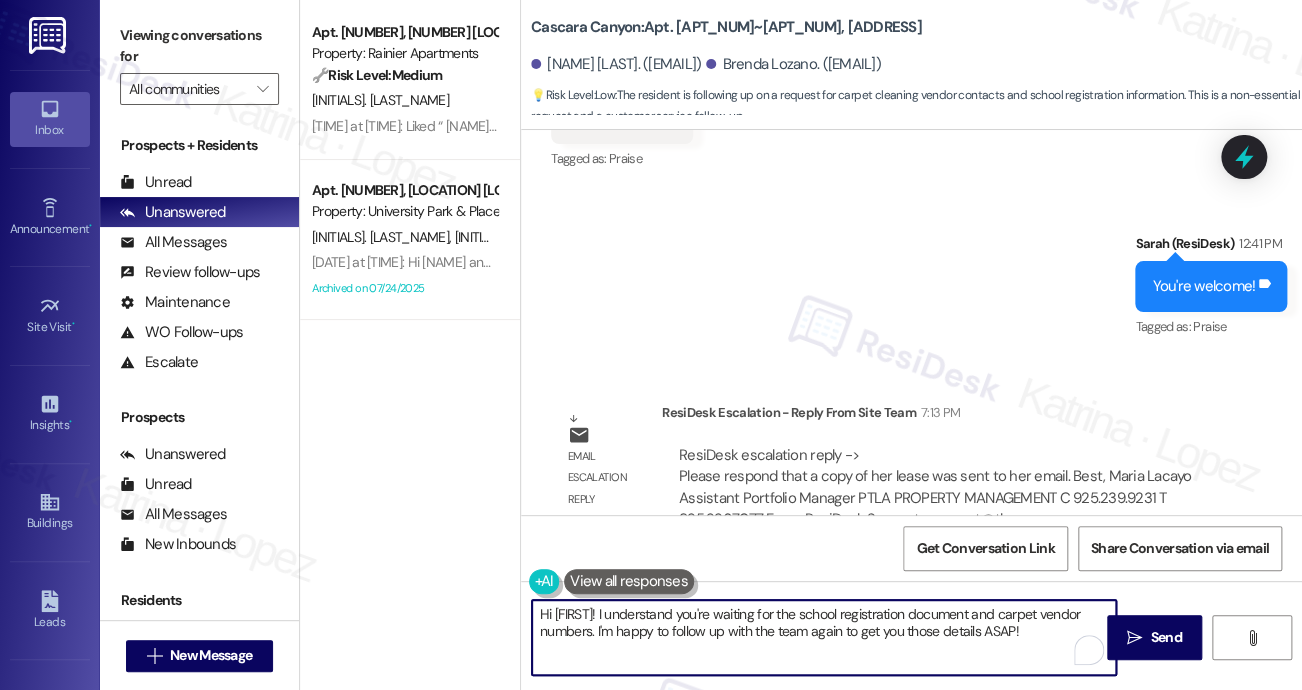 click on "Hi [FIRST]! I understand you're waiting for the school registration document and carpet vendor numbers. I'm happy to follow up with the team again to get you those details ASAP!" at bounding box center [824, 637] 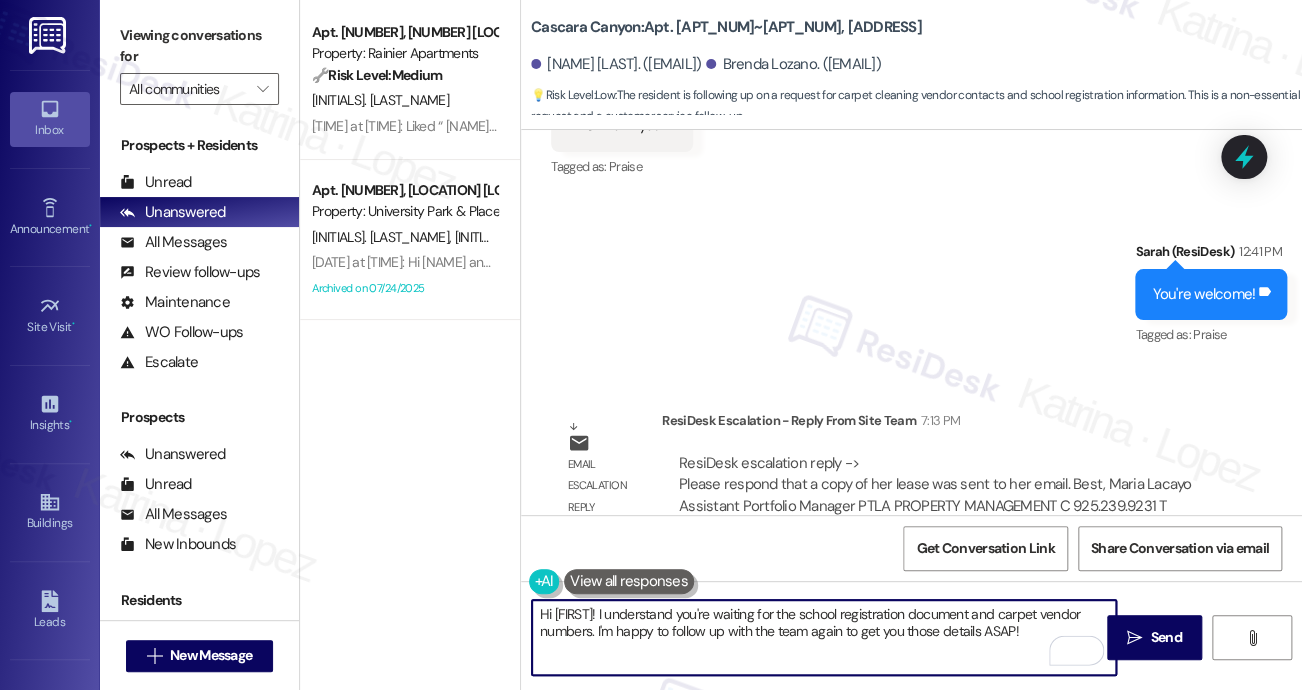 scroll, scrollTop: 11715, scrollLeft: 0, axis: vertical 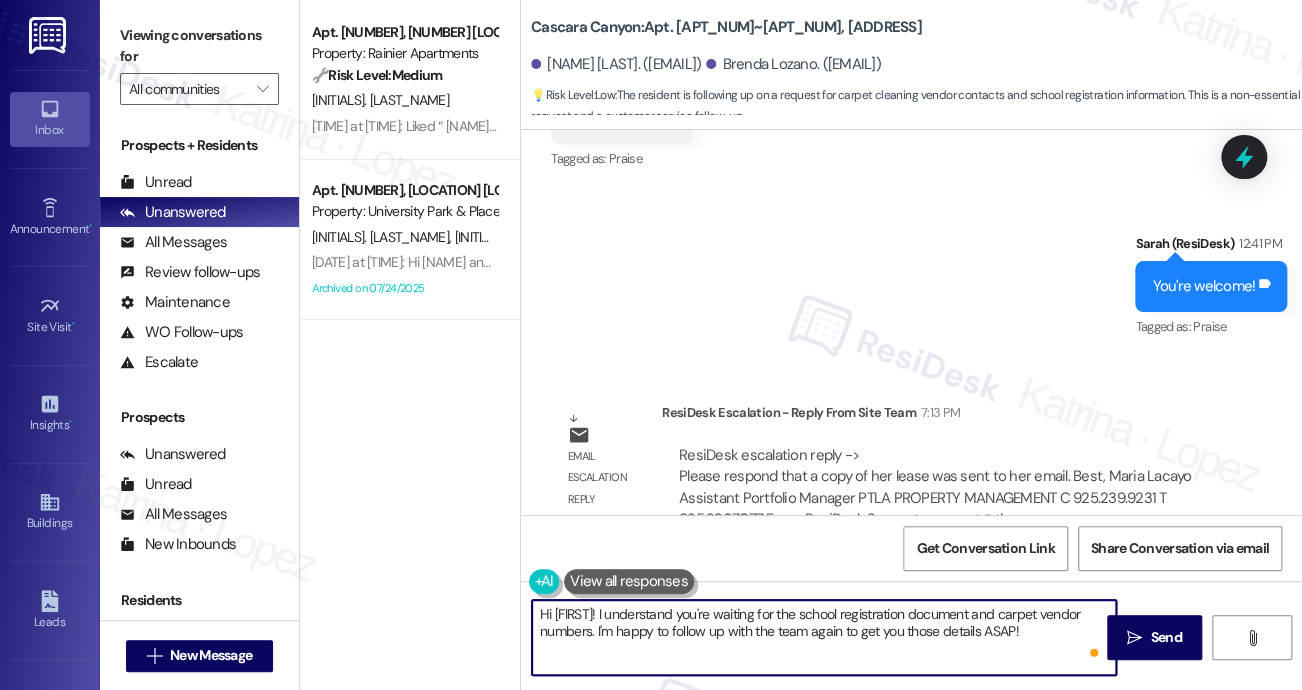 click on "Hi [FIRST]! I understand you're waiting for the school registration document and carpet vendor numbers. I'm happy to follow up with the team again to get you those details ASAP!" at bounding box center (824, 637) 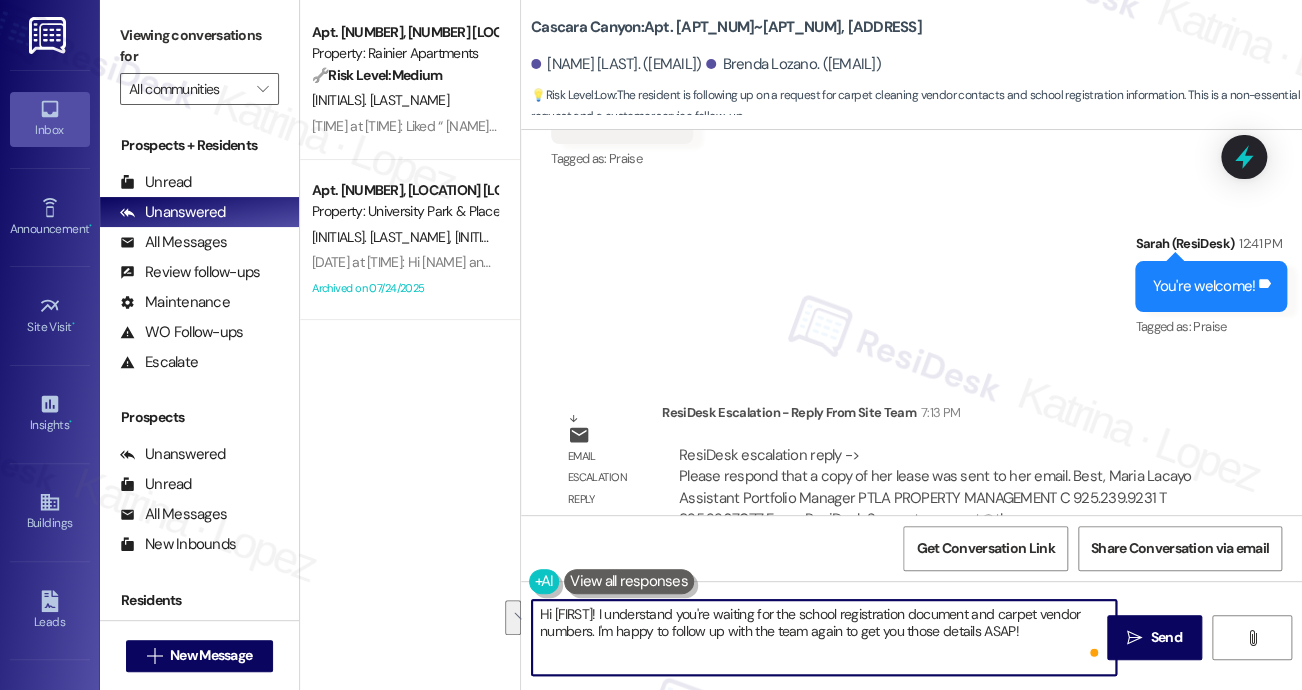 click on "Hi [FIRST]! I understand you're waiting for the school registration document and carpet vendor numbers. I'm happy to follow up with the team again to get you those details ASAP!" at bounding box center [824, 637] 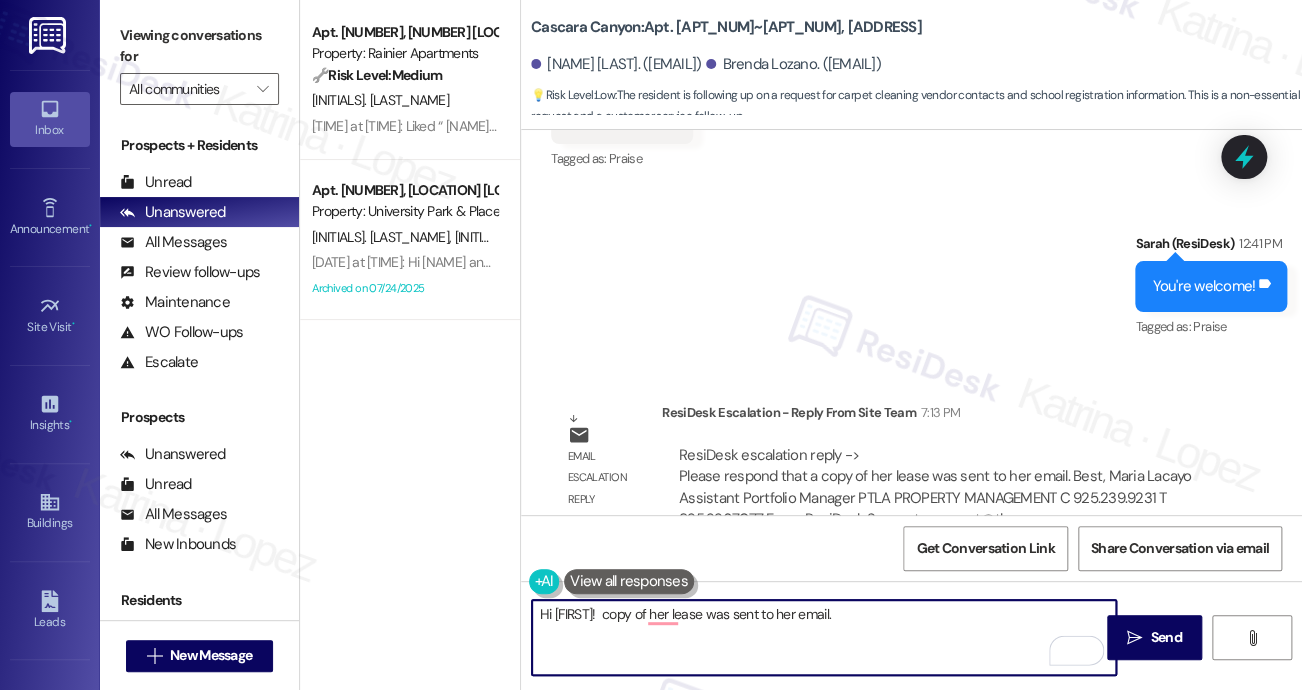click on "Hi [FIRST]!  copy of her lease was sent to her email." at bounding box center [824, 637] 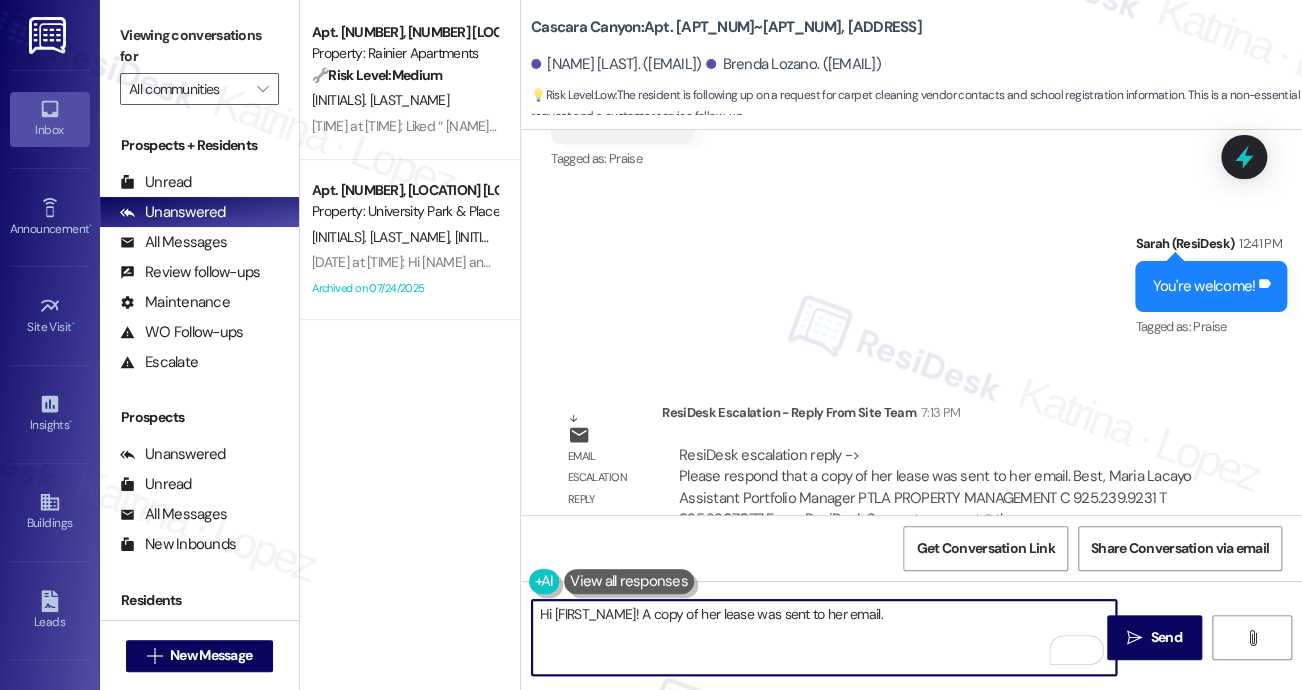 click on "Hi [FIRST_NAME]! A copy of her lease was sent to her email." at bounding box center [824, 637] 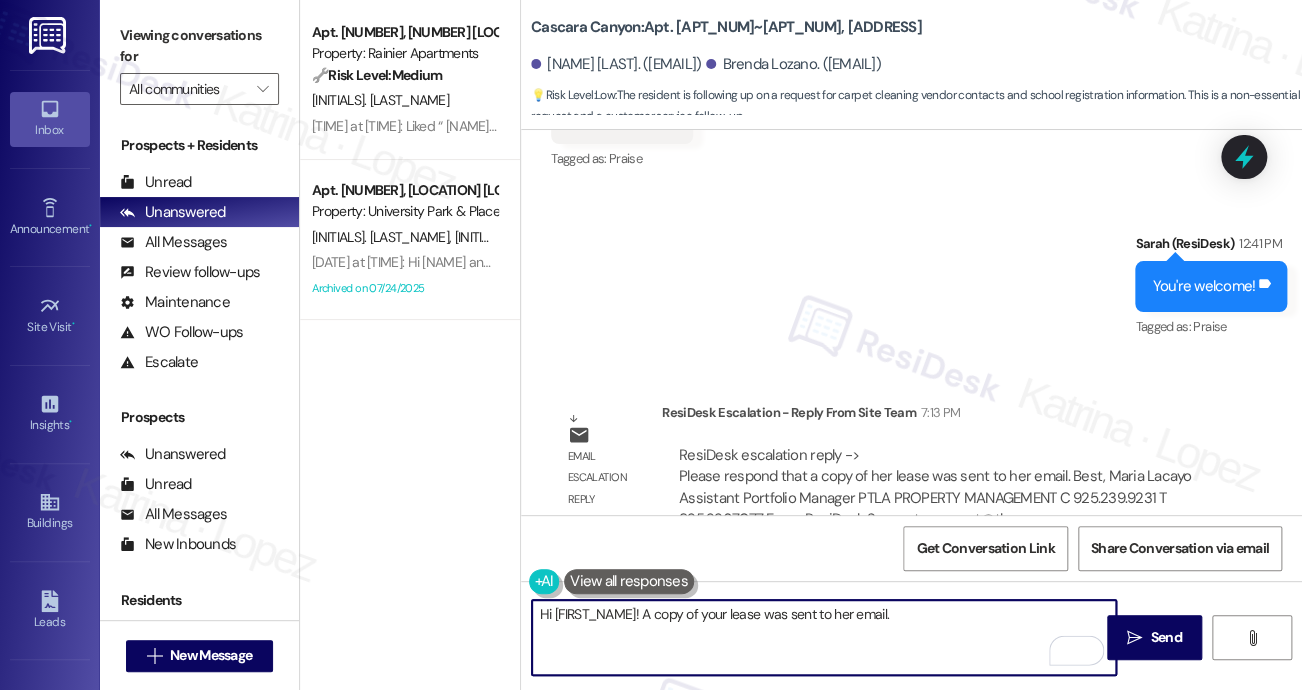 click on "Hi [FIRST_NAME]! A copy of your lease was sent to her email." at bounding box center [824, 637] 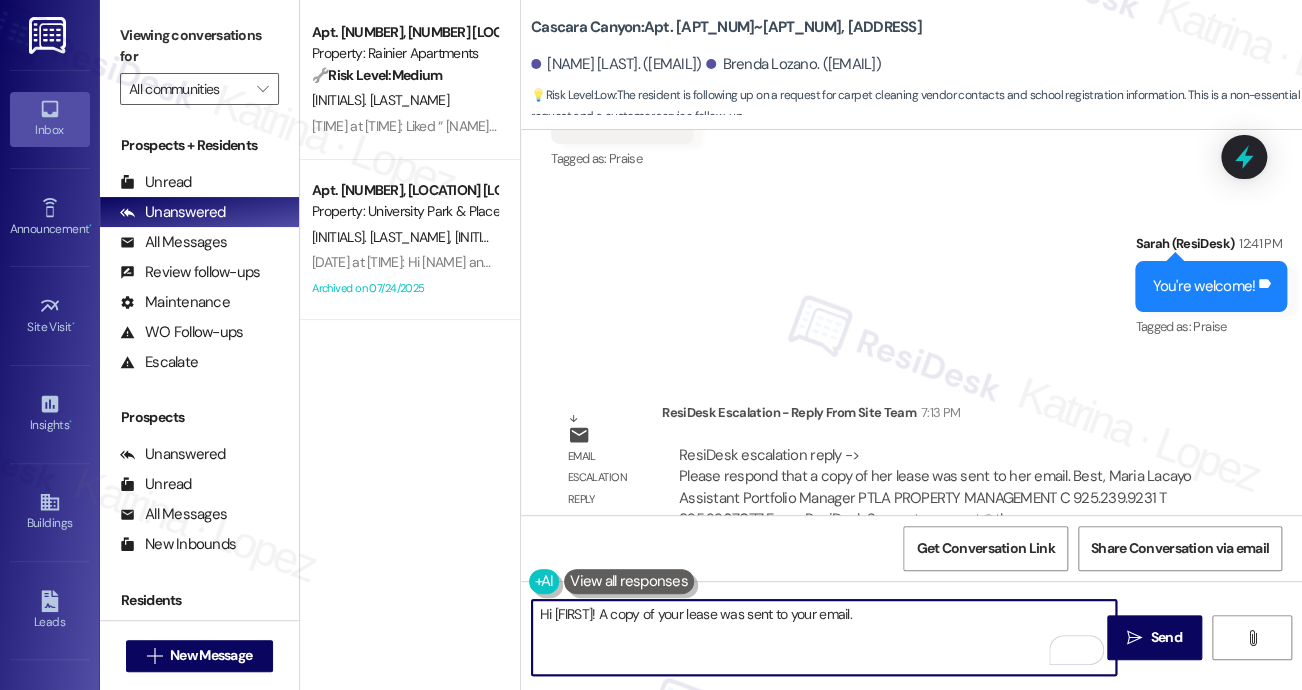 click on "Brenda Lozano. ([EMAIL])" at bounding box center (793, 64) 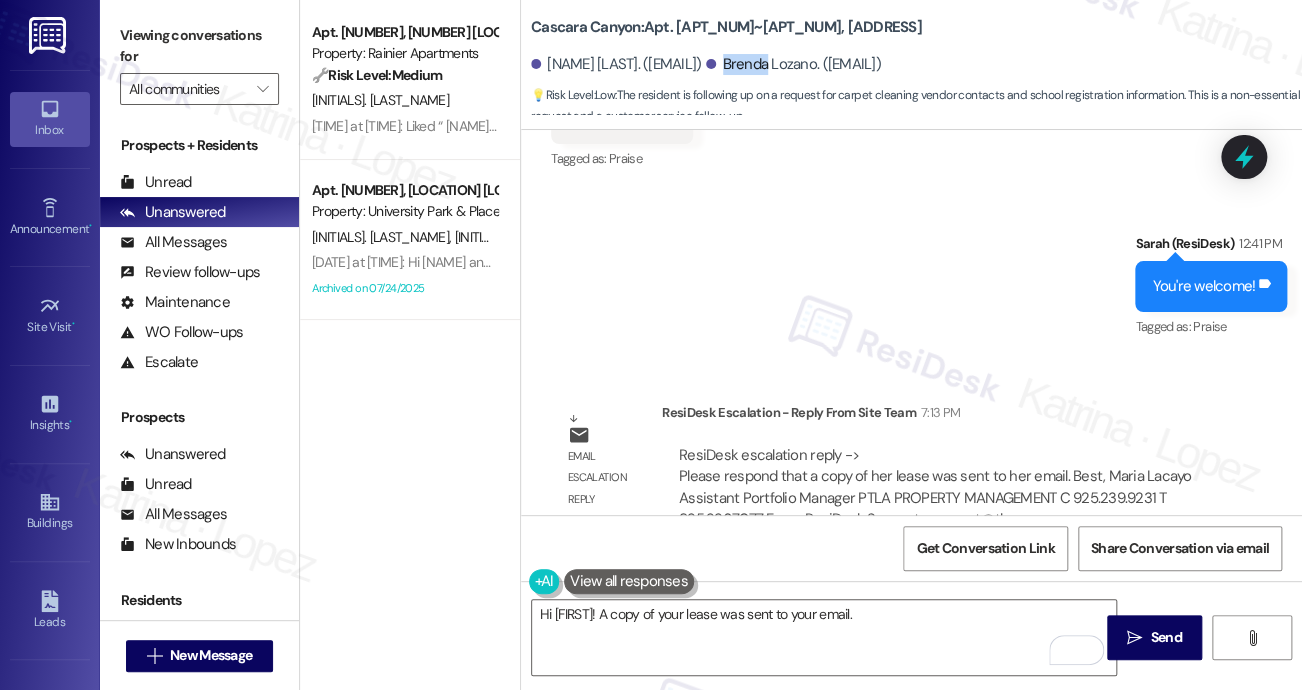 click on "Brenda Lozano. ([EMAIL])" at bounding box center (793, 64) 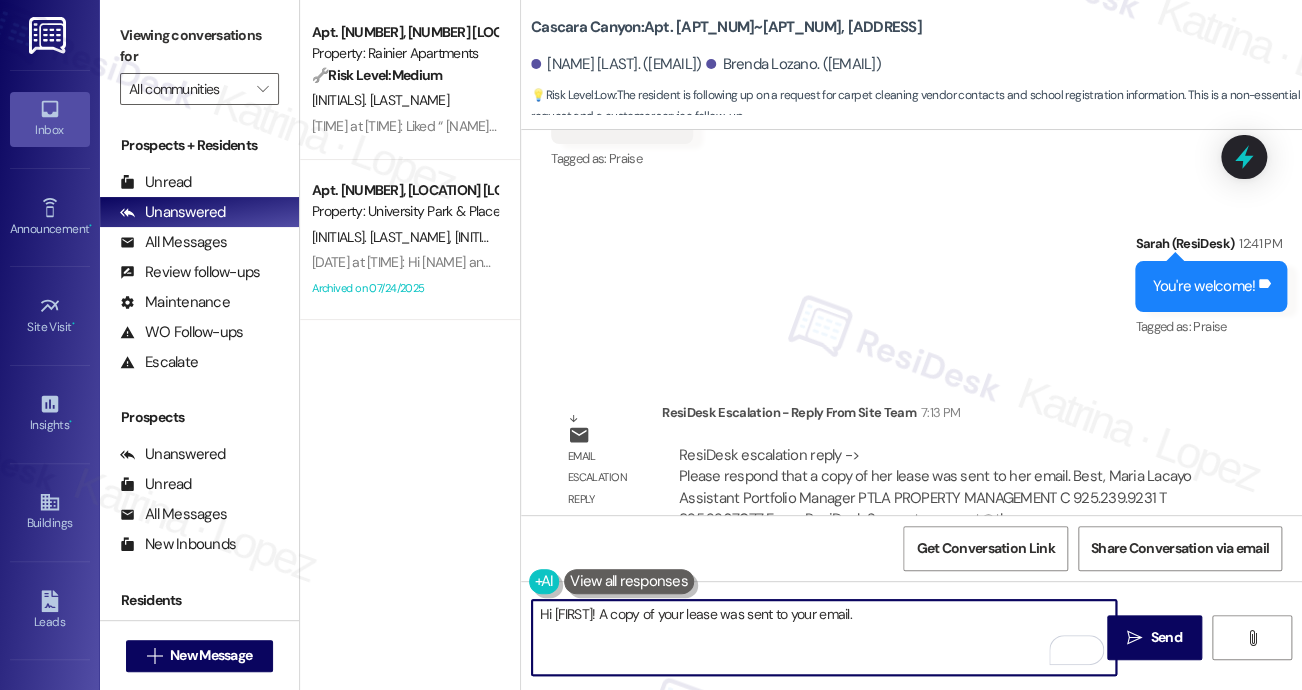 drag, startPoint x: 556, startPoint y: 615, endPoint x: 637, endPoint y: 604, distance: 81.7435 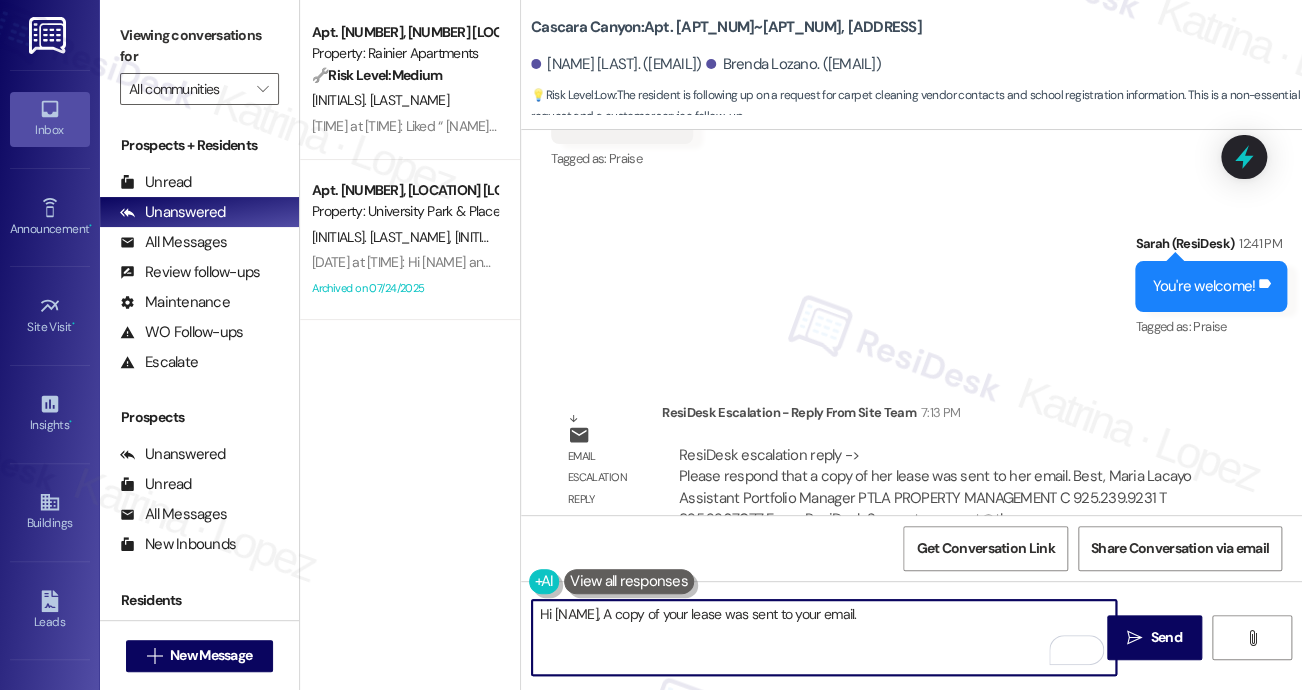 click on "Hi [NAME], A copy of your lease was sent to your email." at bounding box center (824, 637) 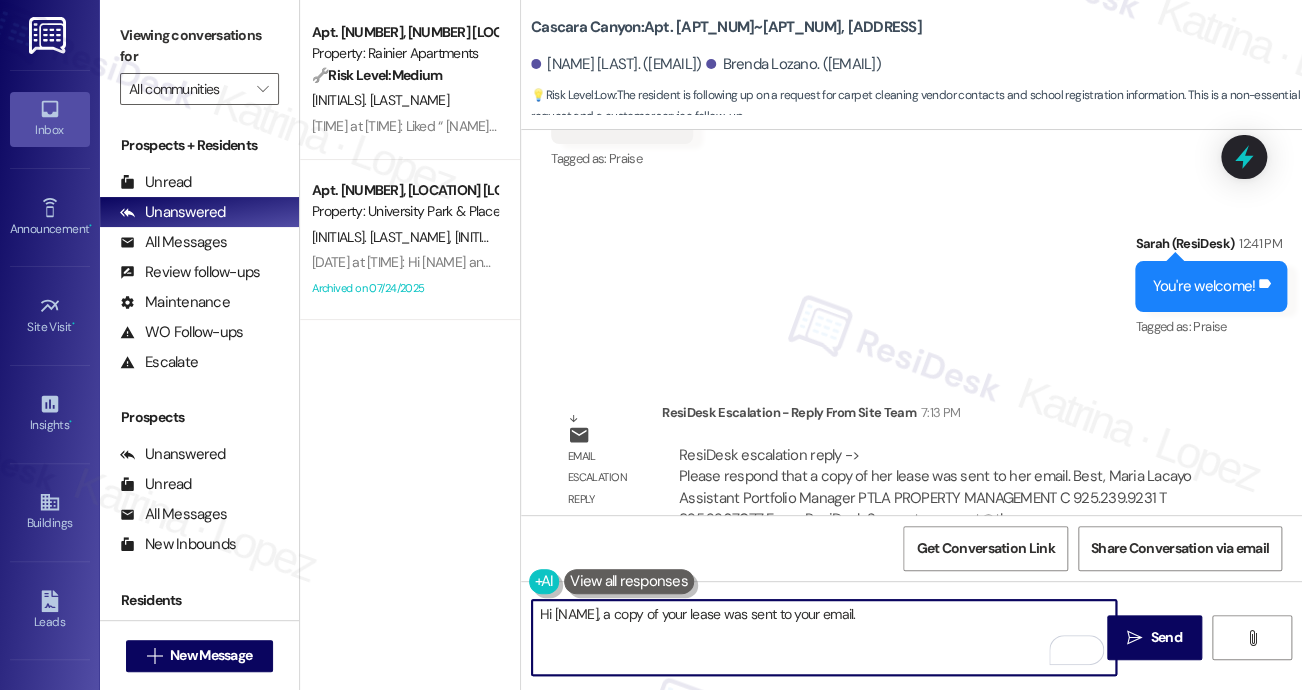 click on "Hi [NAME], a copy of your lease was sent to your email." at bounding box center (824, 637) 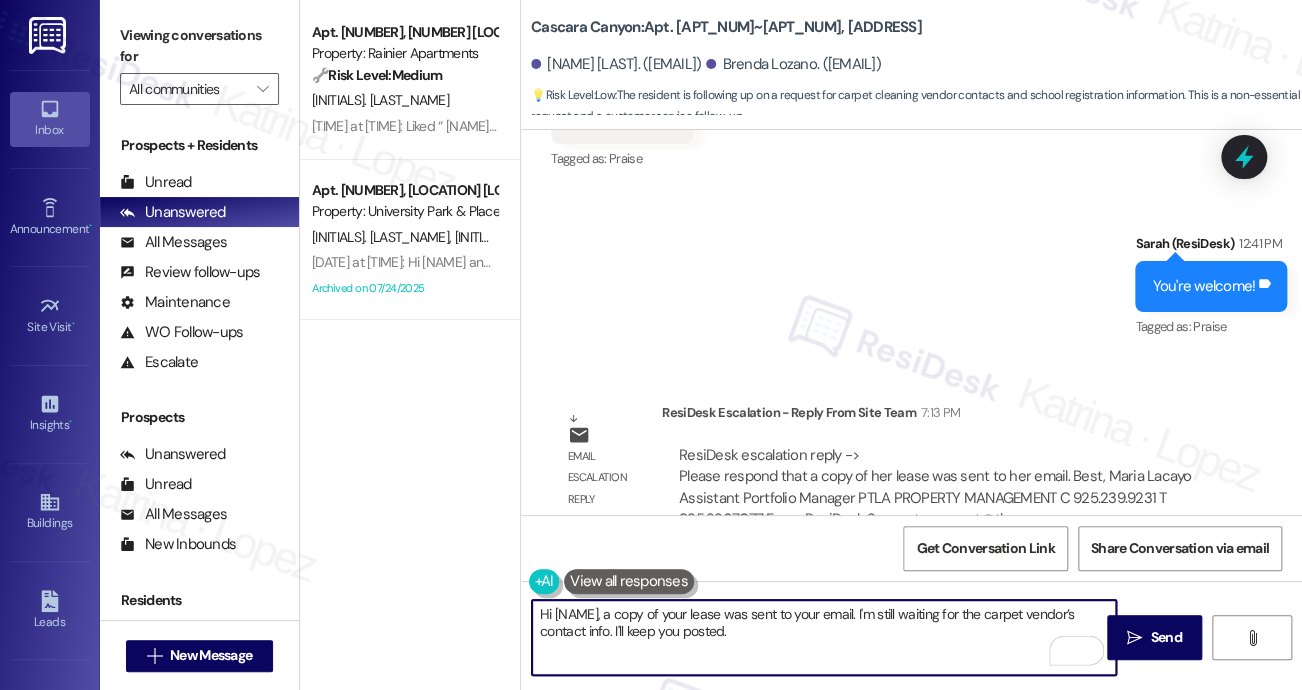 click on "Hi [NAME], a copy of your lease was sent to your email. I'm still waiting for the carpet vendor’s contact info. I'll keep you posted." at bounding box center [824, 637] 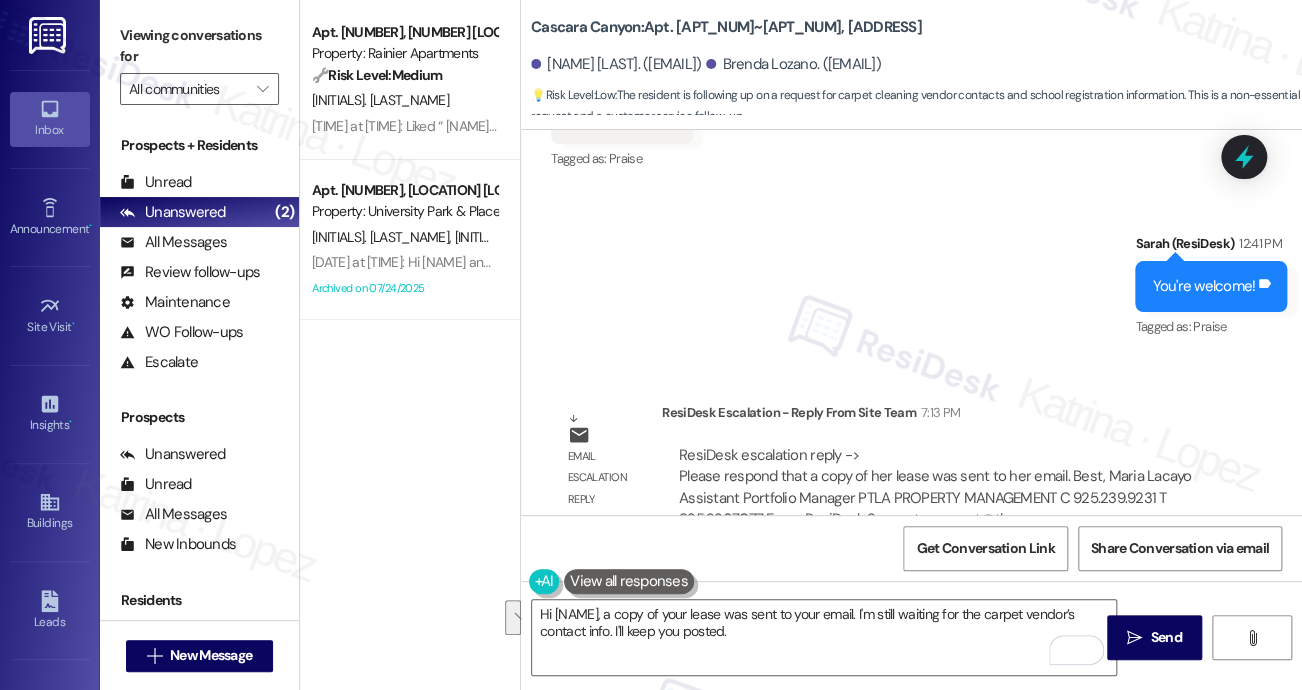 click on "Viewing conversations for" at bounding box center (199, 46) 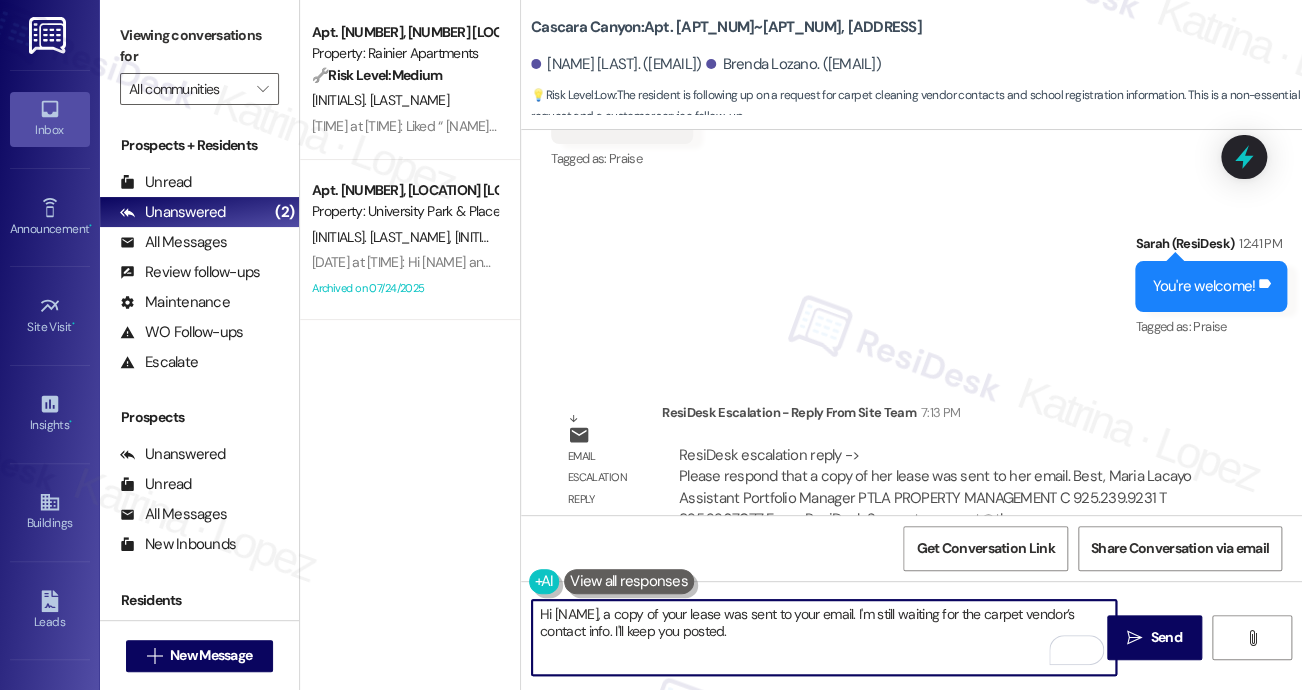 click on "Hi [NAME], a copy of your lease was sent to your email. I'm still waiting for the carpet vendor’s contact info. I'll keep you posted." at bounding box center (824, 637) 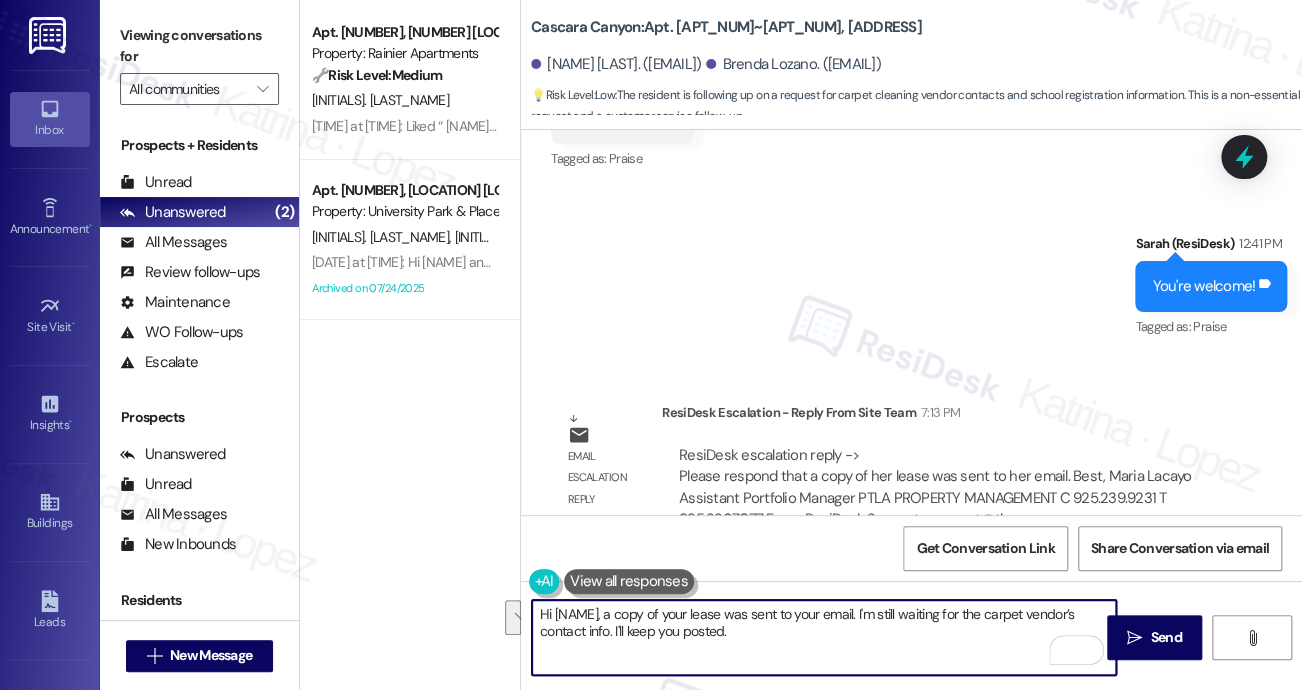 paste on "! I’ve sent a copy of your lease to your email. I’m still waiting on the carpet vendor’s contact info and will keep you posted once I have it." 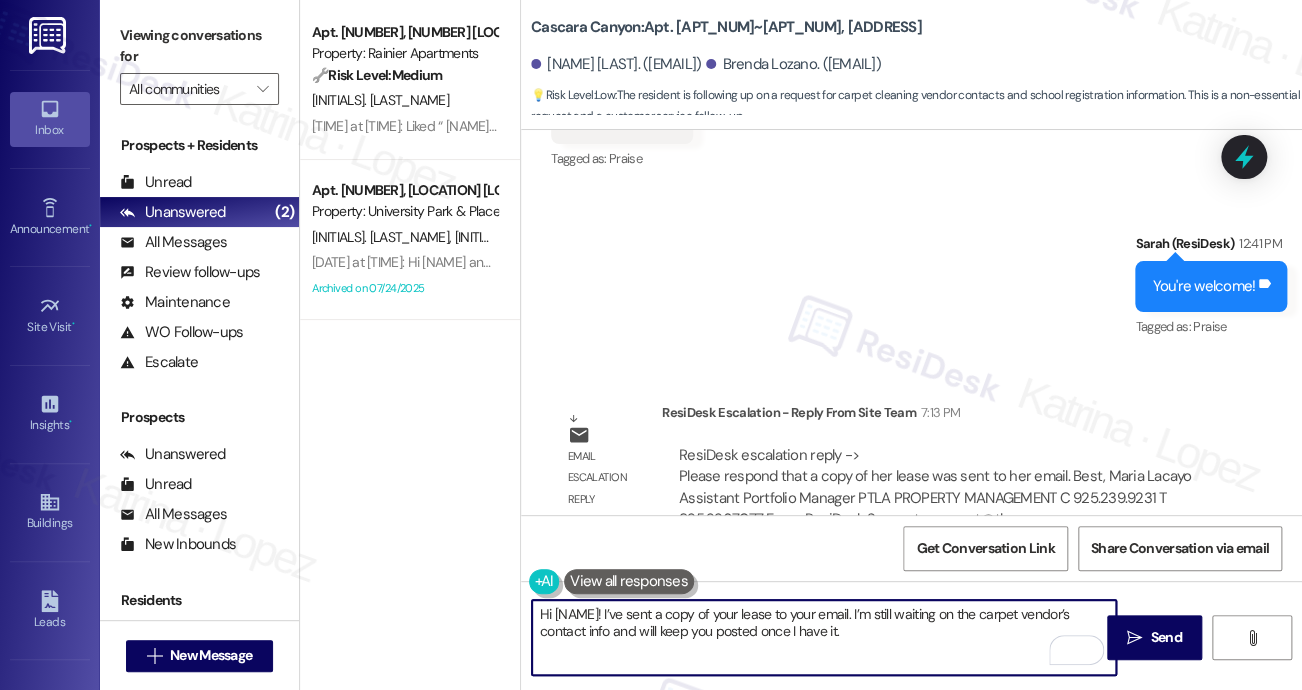 drag, startPoint x: 619, startPoint y: 611, endPoint x: 601, endPoint y: 609, distance: 18.110771 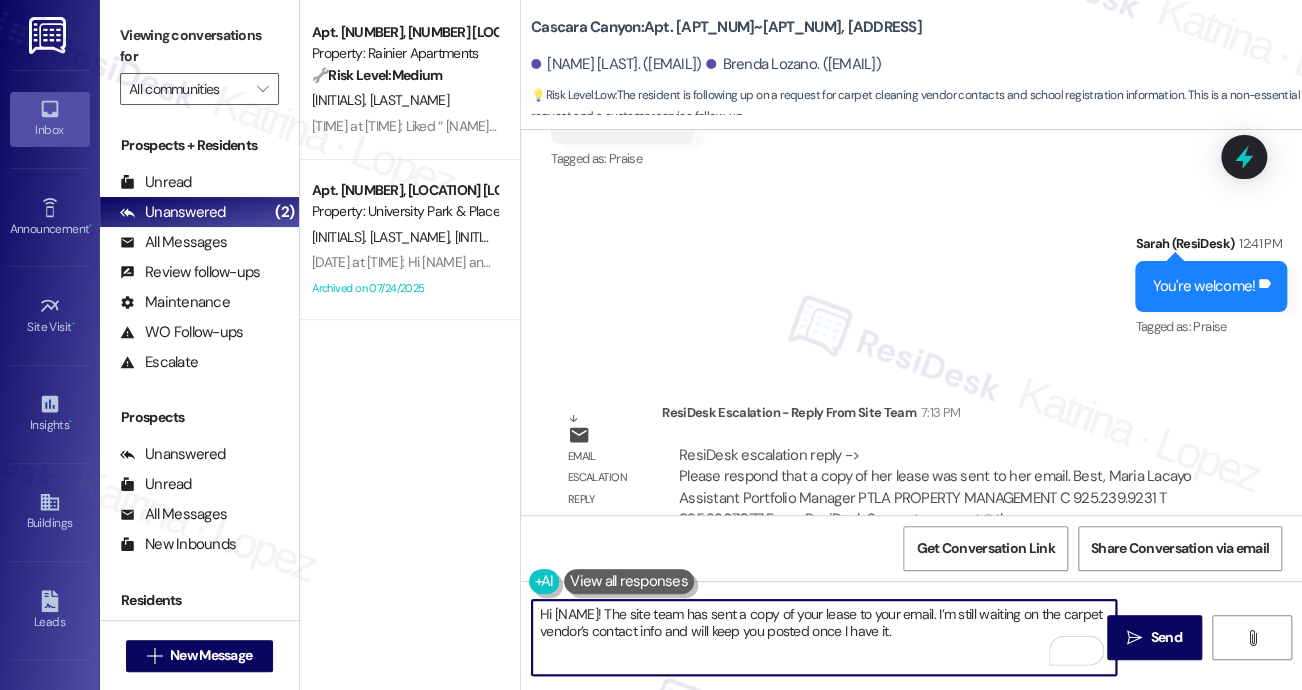 click on "Hi [NAME]! The site team has sent a copy of your lease to your email. I’m still waiting on the carpet vendor’s contact info and will keep you posted once I have it." at bounding box center [824, 637] 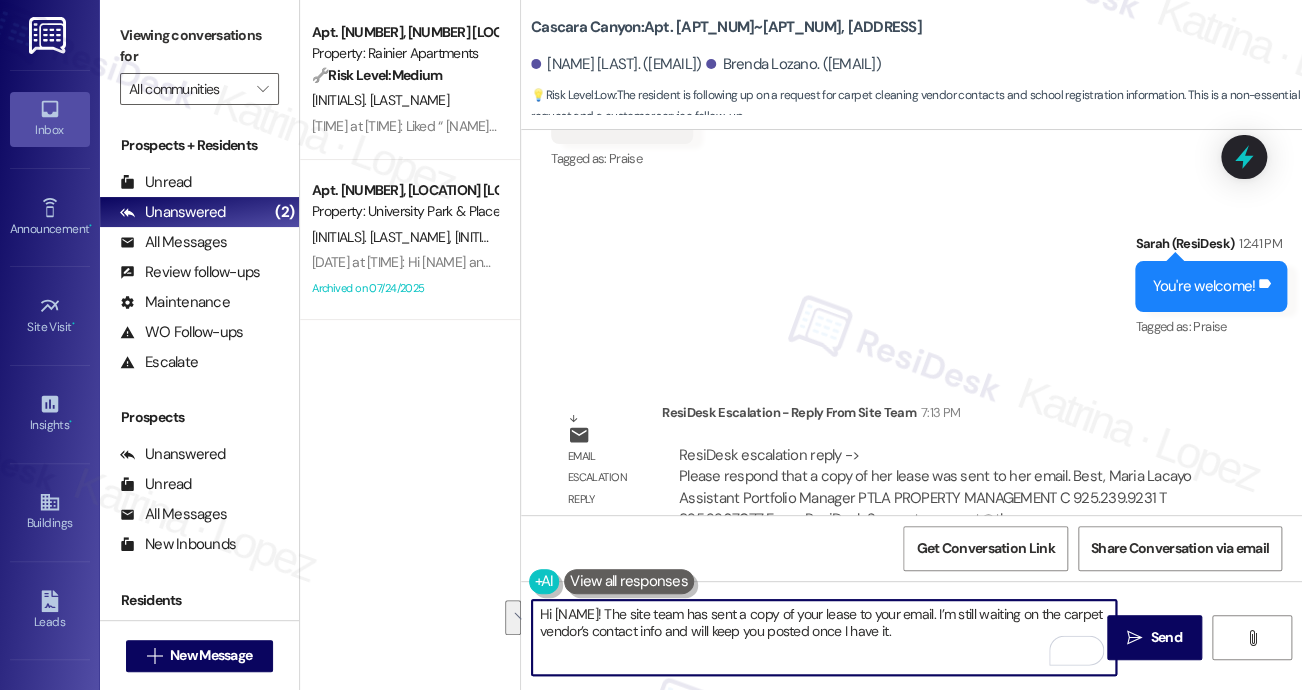 click on "Hi [NAME]! The site team has sent a copy of your lease to your email. I’m still waiting on the carpet vendor’s contact info and will keep you posted once I have it." at bounding box center (824, 637) 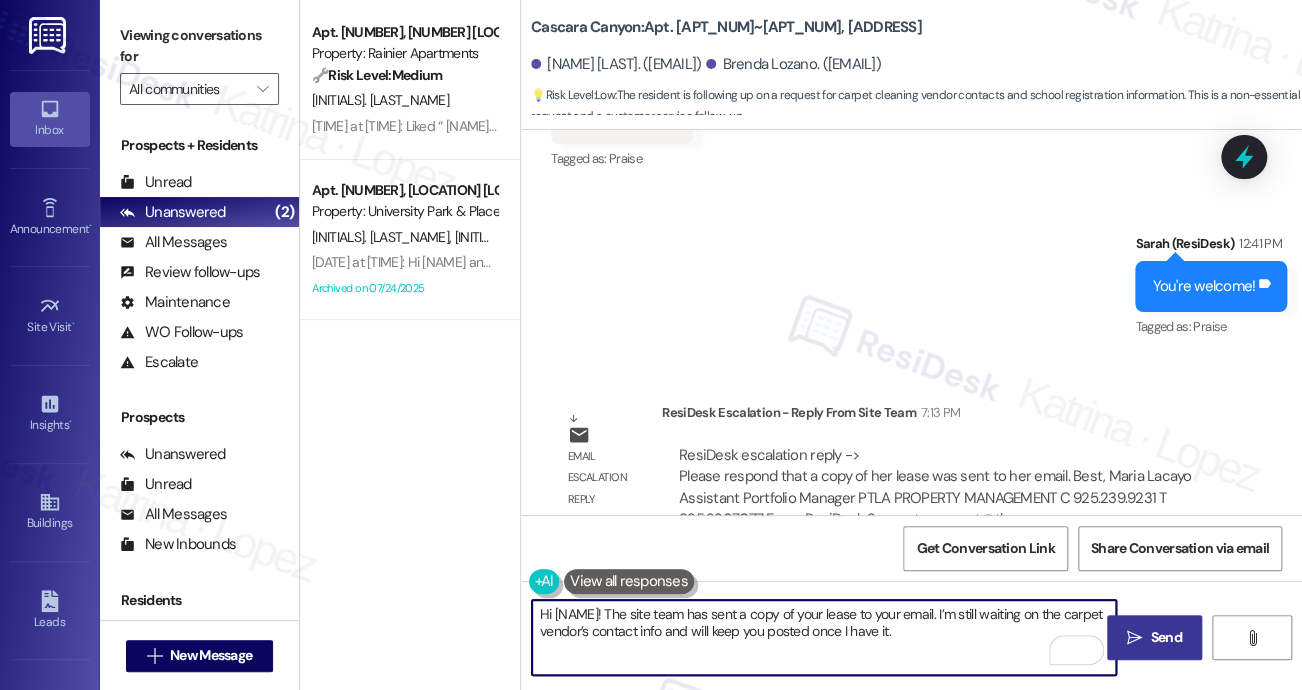 type on "Hi [NAME]! The site team has sent a copy of your lease to your email. I’m still waiting on the carpet vendor’s contact info and will keep you posted once I have it." 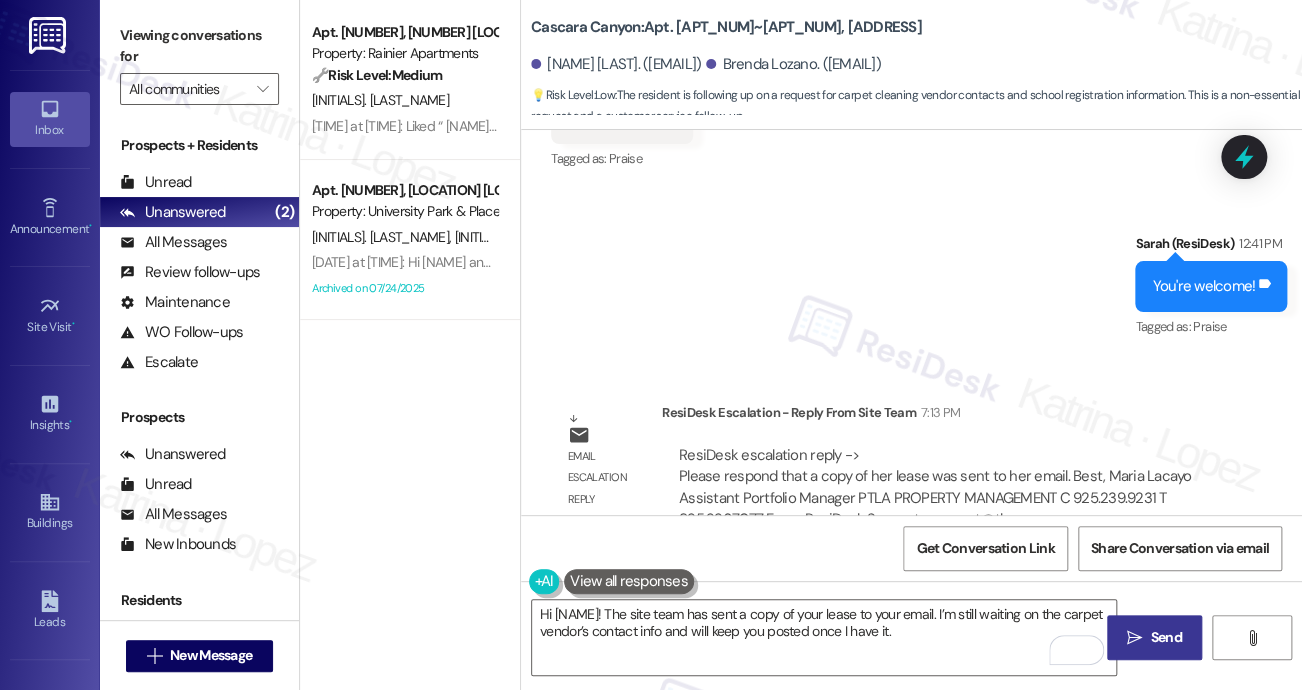 click on " Send" at bounding box center (1154, 637) 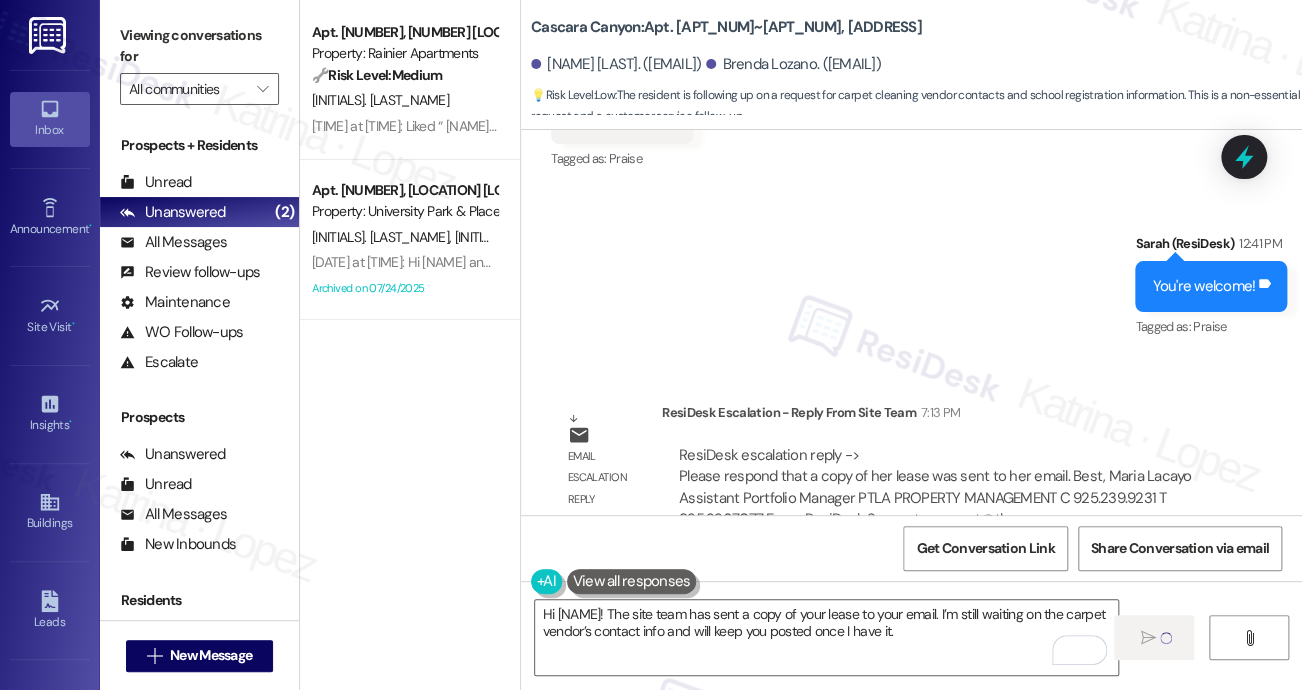 type 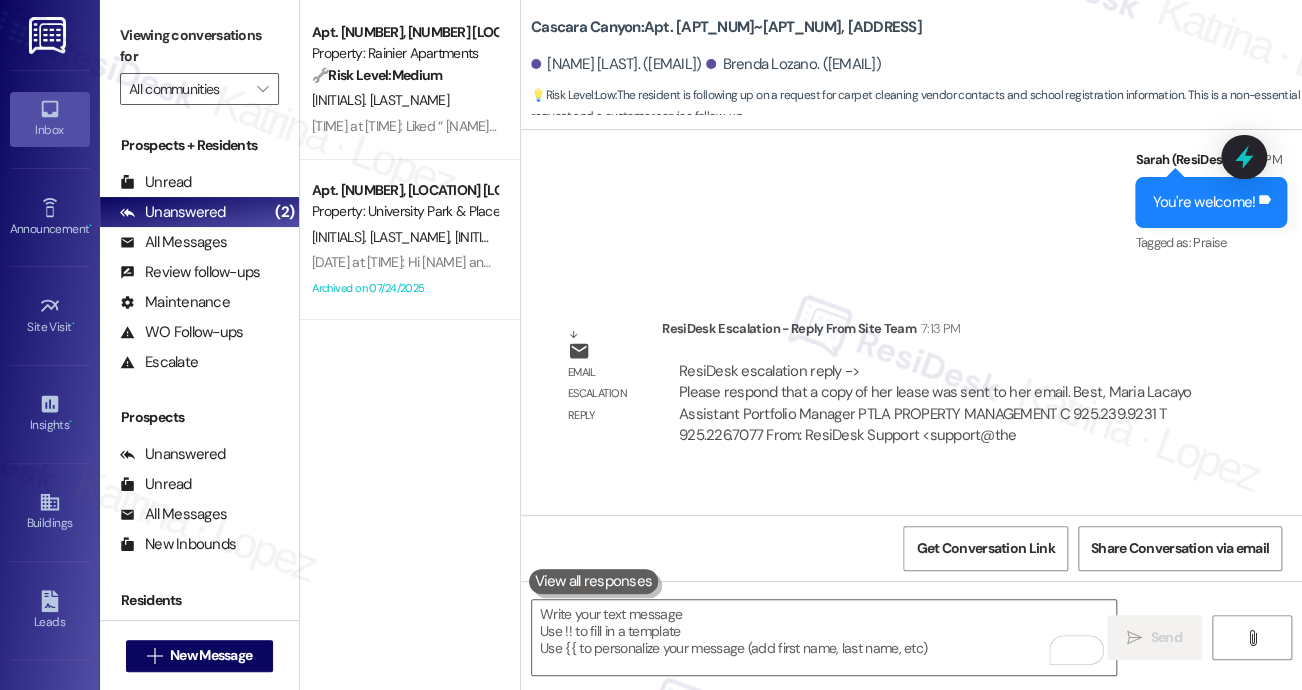 scroll, scrollTop: 11876, scrollLeft: 0, axis: vertical 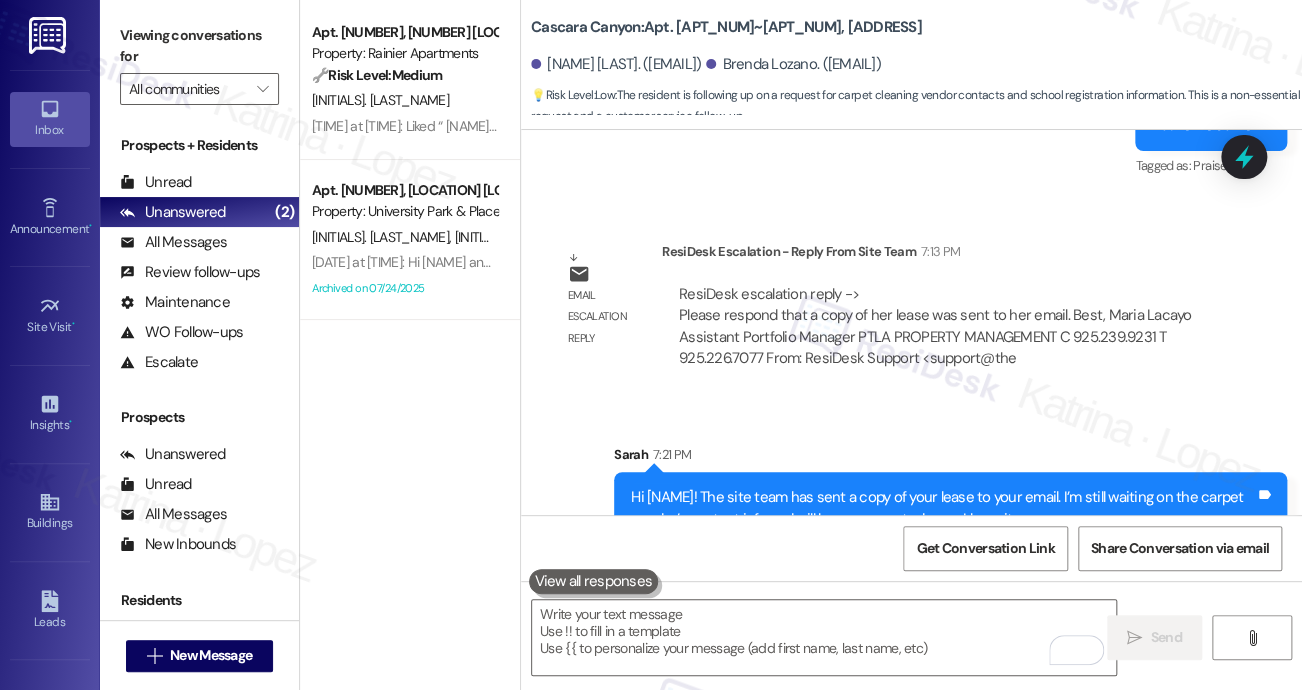 click on "Hi [NAME]! The site team has sent a copy of your lease to your email. I’m still waiting on the carpet vendor’s contact info and will keep you posted once I have it." at bounding box center (943, 508) 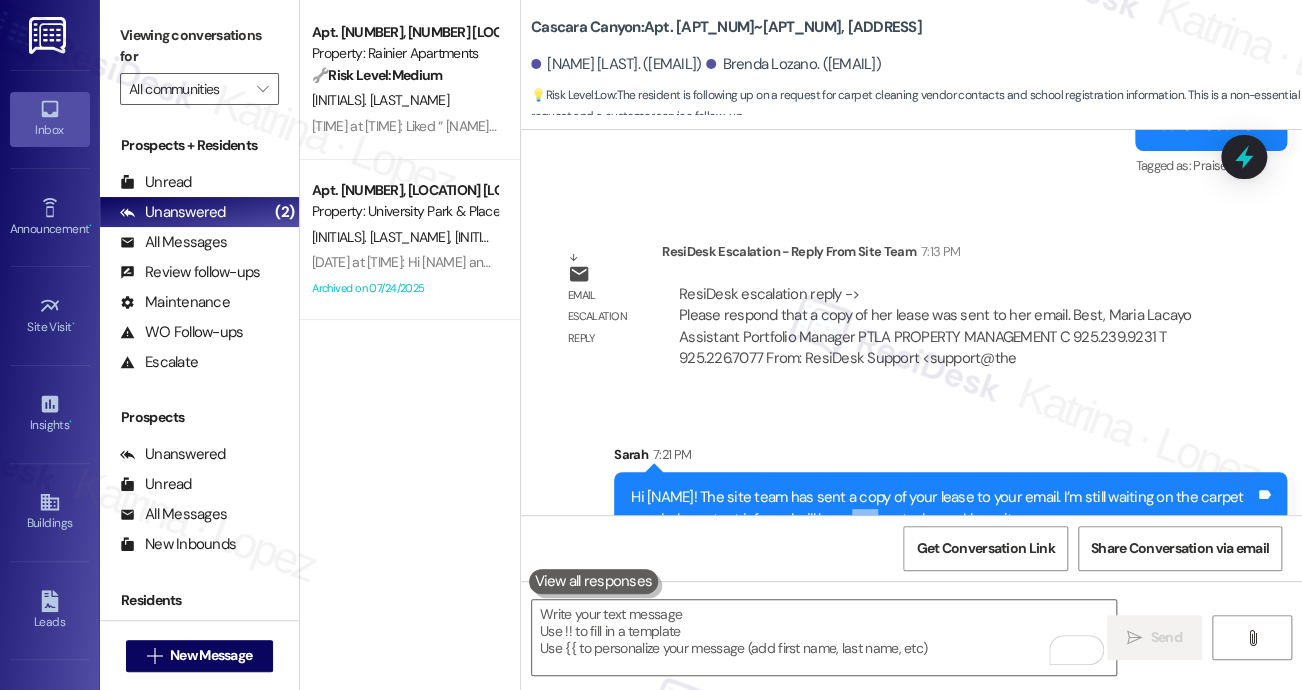 click on "Hi [NAME]! The site team has sent a copy of your lease to your email. I’m still waiting on the carpet vendor’s contact info and will keep you posted once I have it." at bounding box center (943, 508) 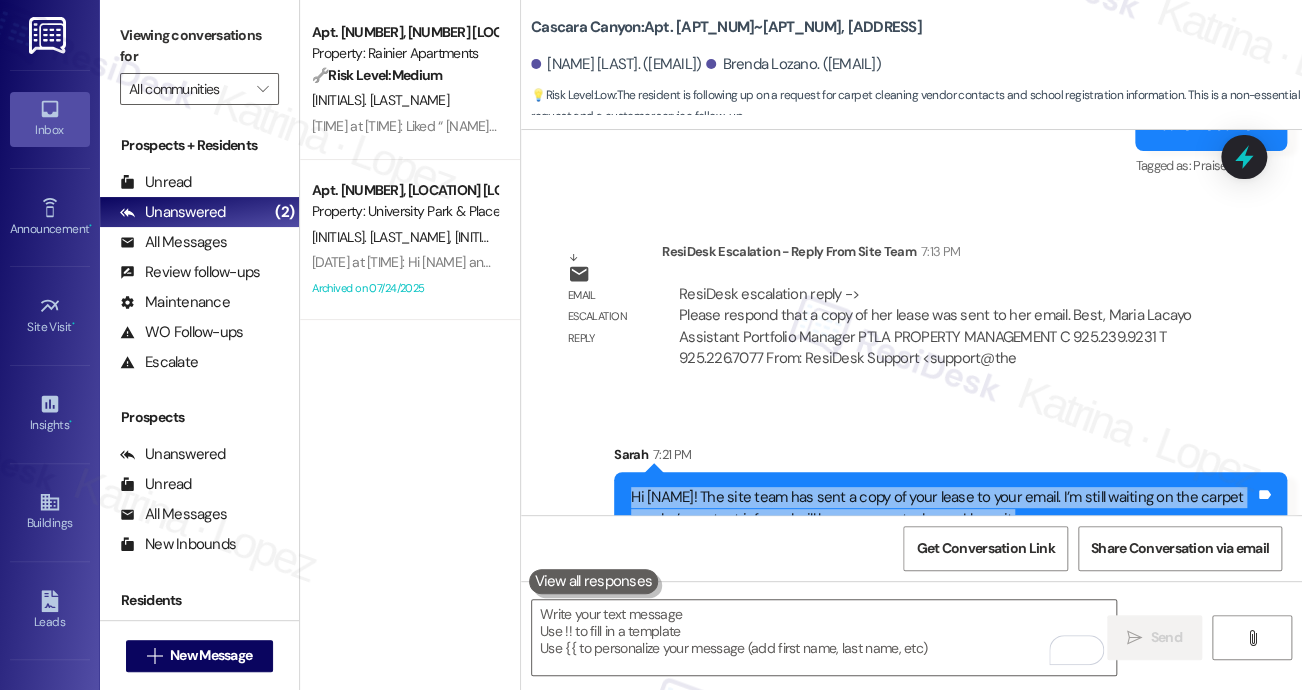 click on "Hi [NAME]! The site team has sent a copy of your lease to your email. I’m still waiting on the carpet vendor’s contact info and will keep you posted once I have it." at bounding box center (943, 508) 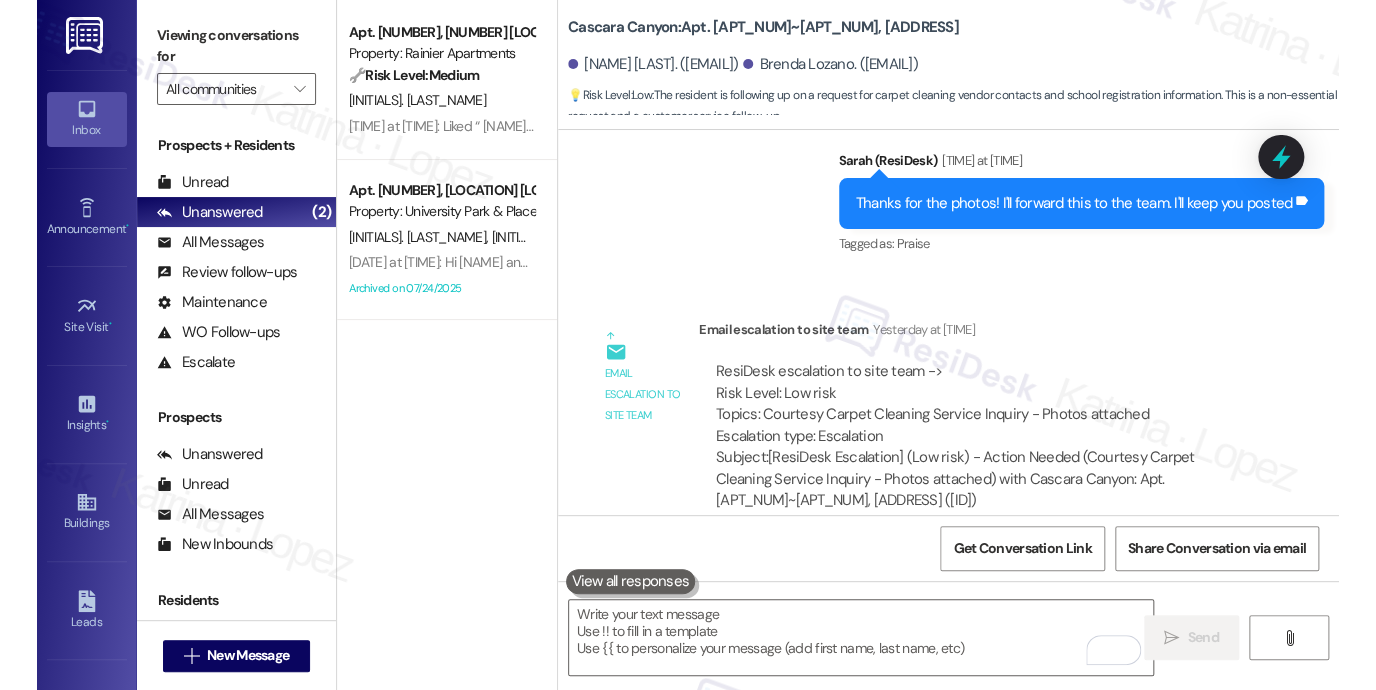 scroll, scrollTop: 8676, scrollLeft: 0, axis: vertical 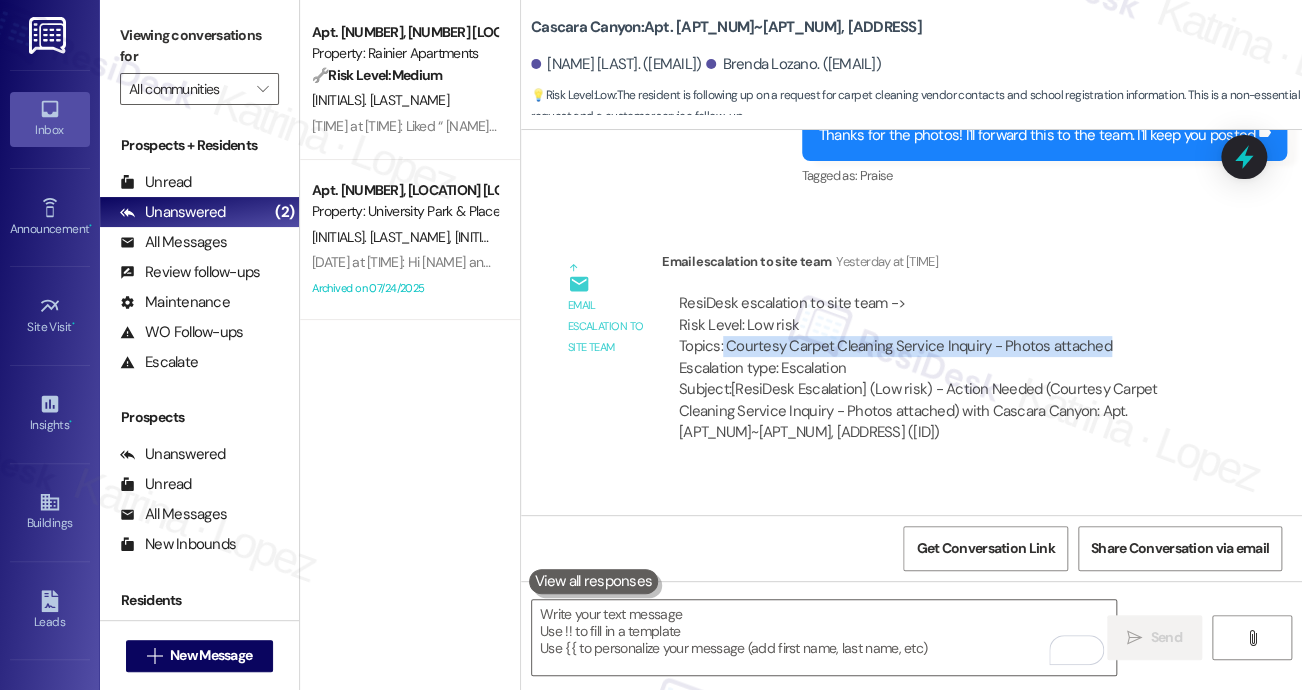 drag, startPoint x: 723, startPoint y: 325, endPoint x: 1116, endPoint y: 327, distance: 393.0051 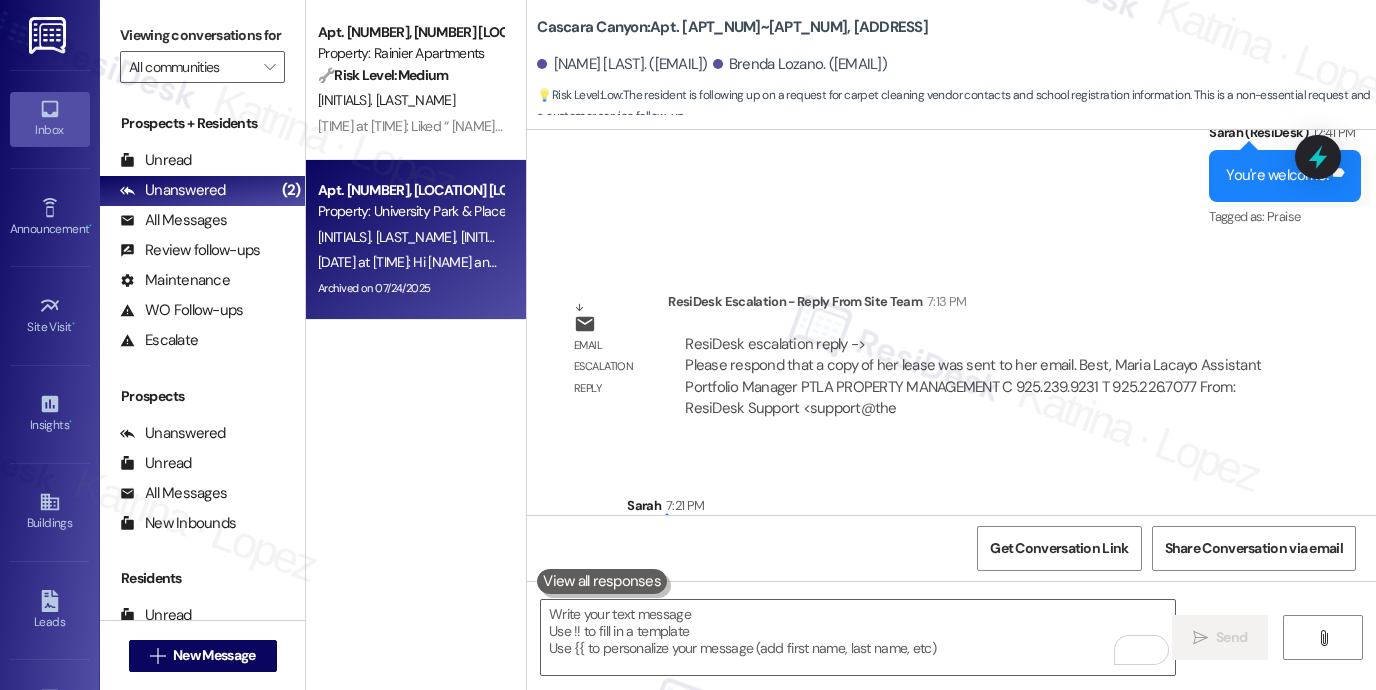 scroll, scrollTop: 11640, scrollLeft: 0, axis: vertical 